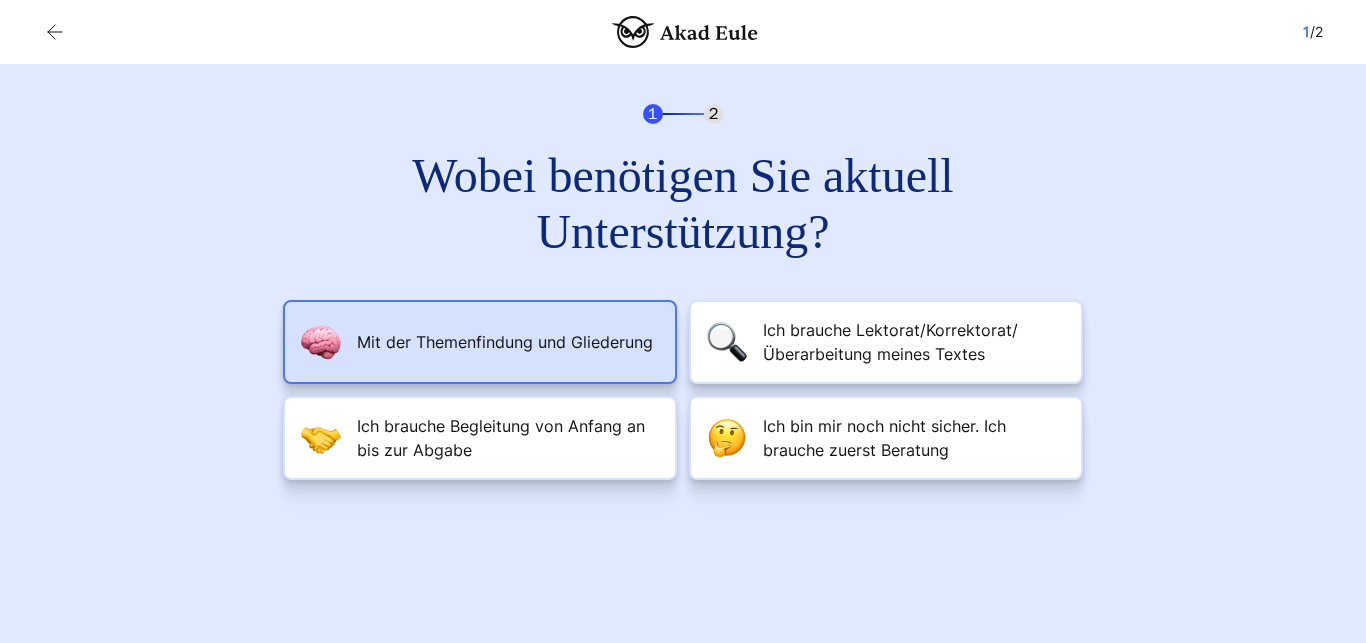 scroll, scrollTop: 0, scrollLeft: 0, axis: both 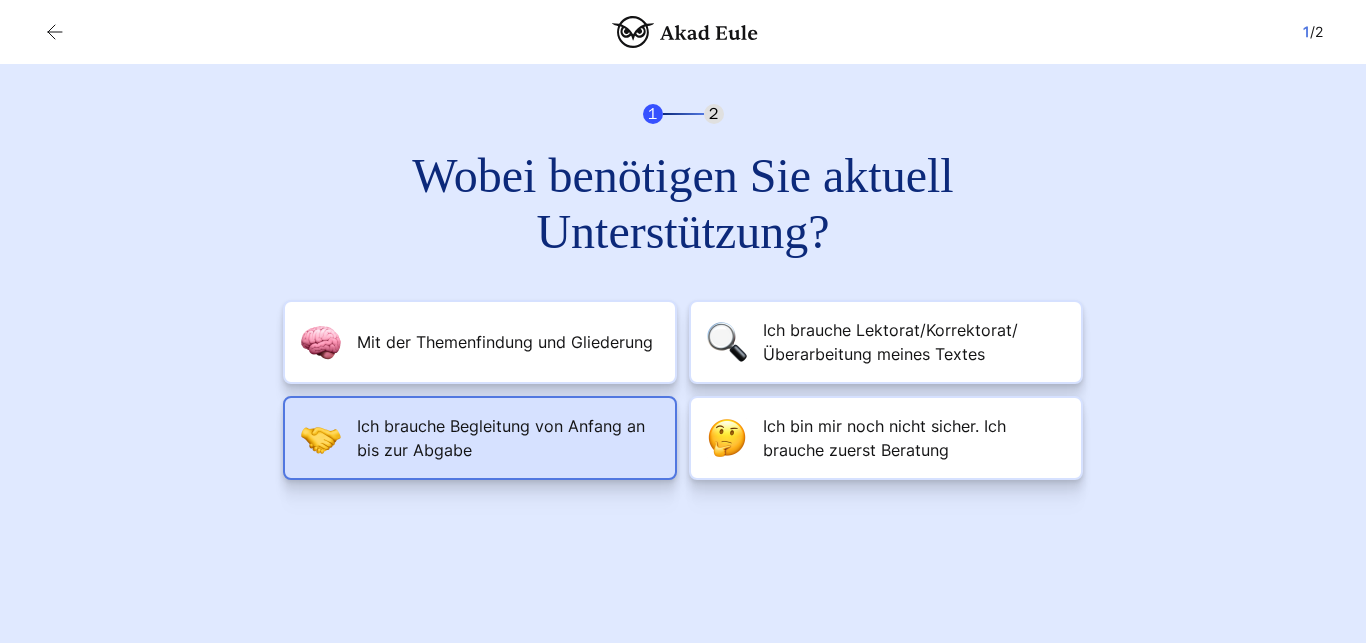 click on "Ich brauche Begleitung von Anfang an bis zur Abgabe" at bounding box center (508, 438) 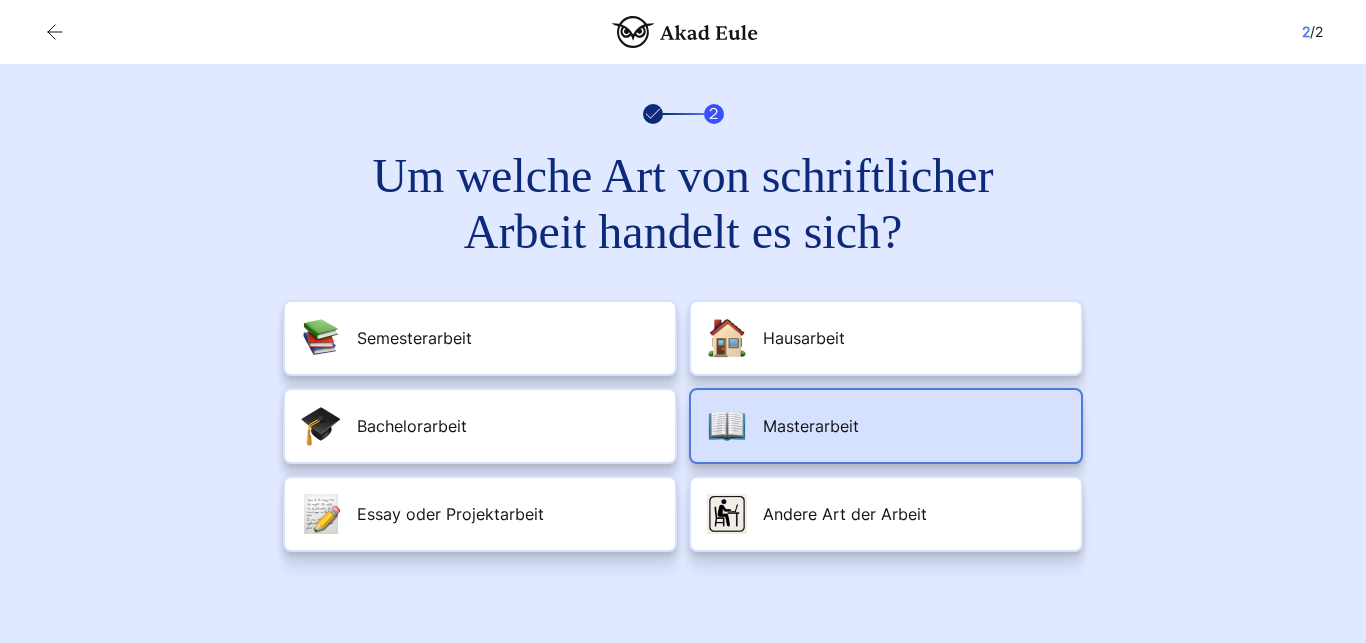 click at bounding box center [727, 426] 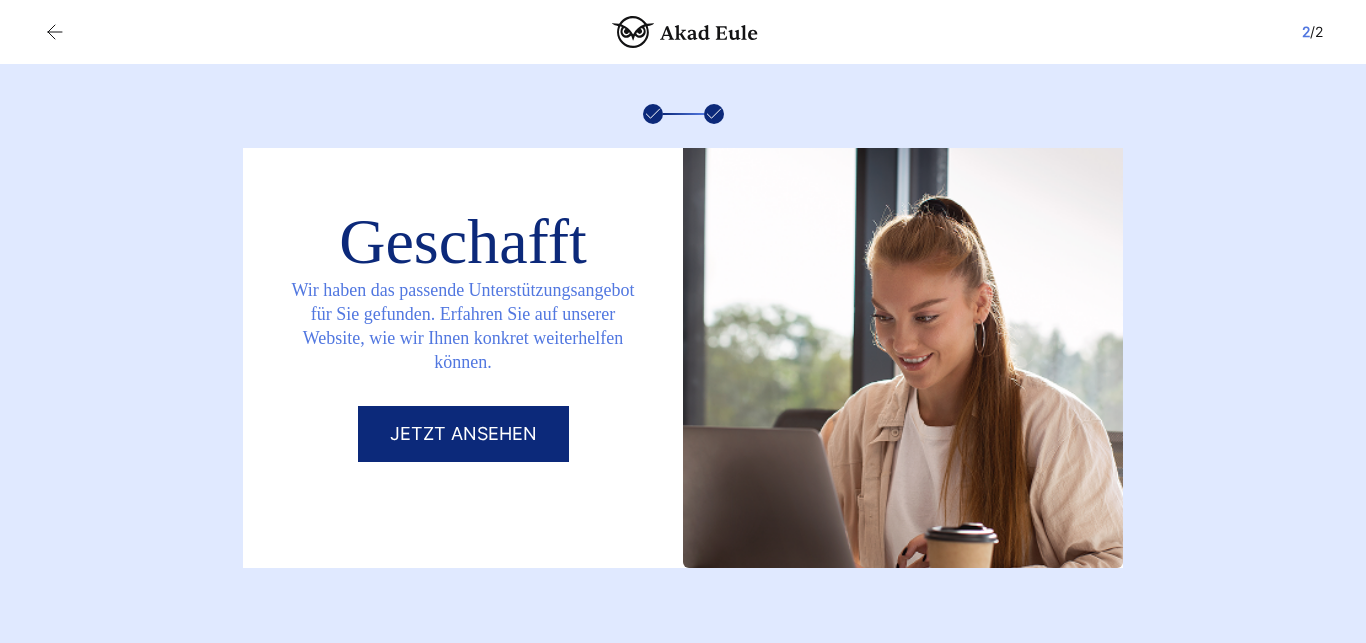 click on "Jetzt ansehen" at bounding box center (463, 434) 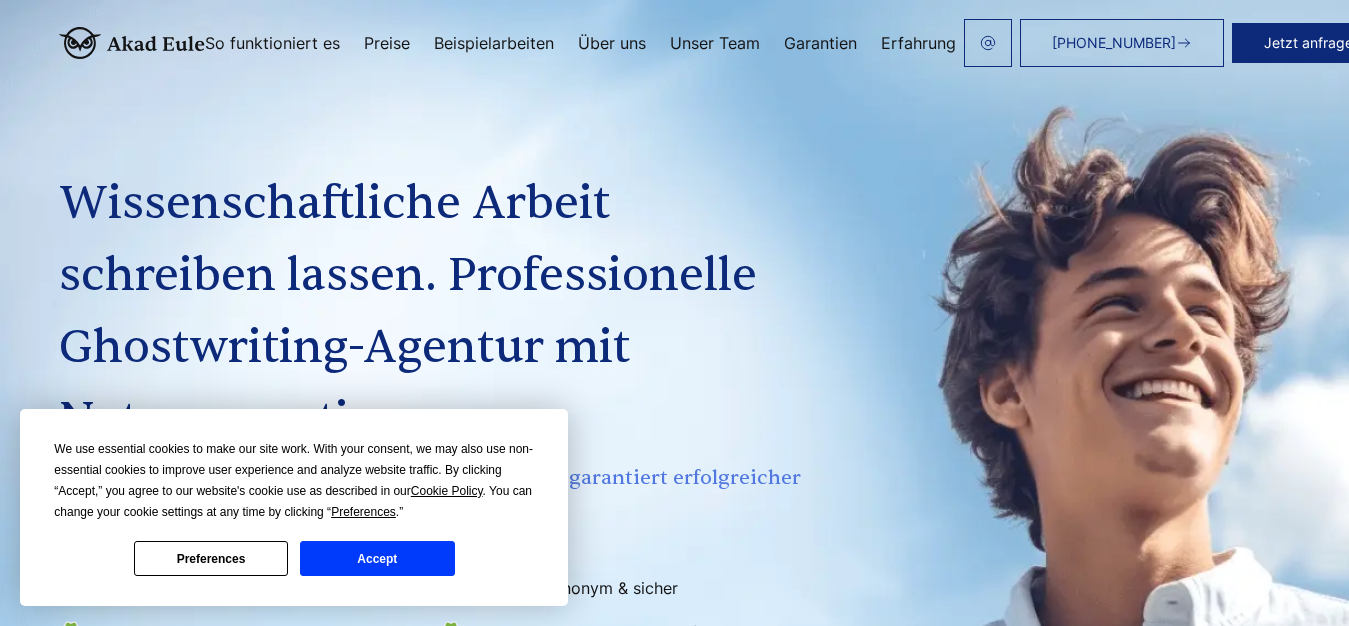 scroll, scrollTop: 0, scrollLeft: 0, axis: both 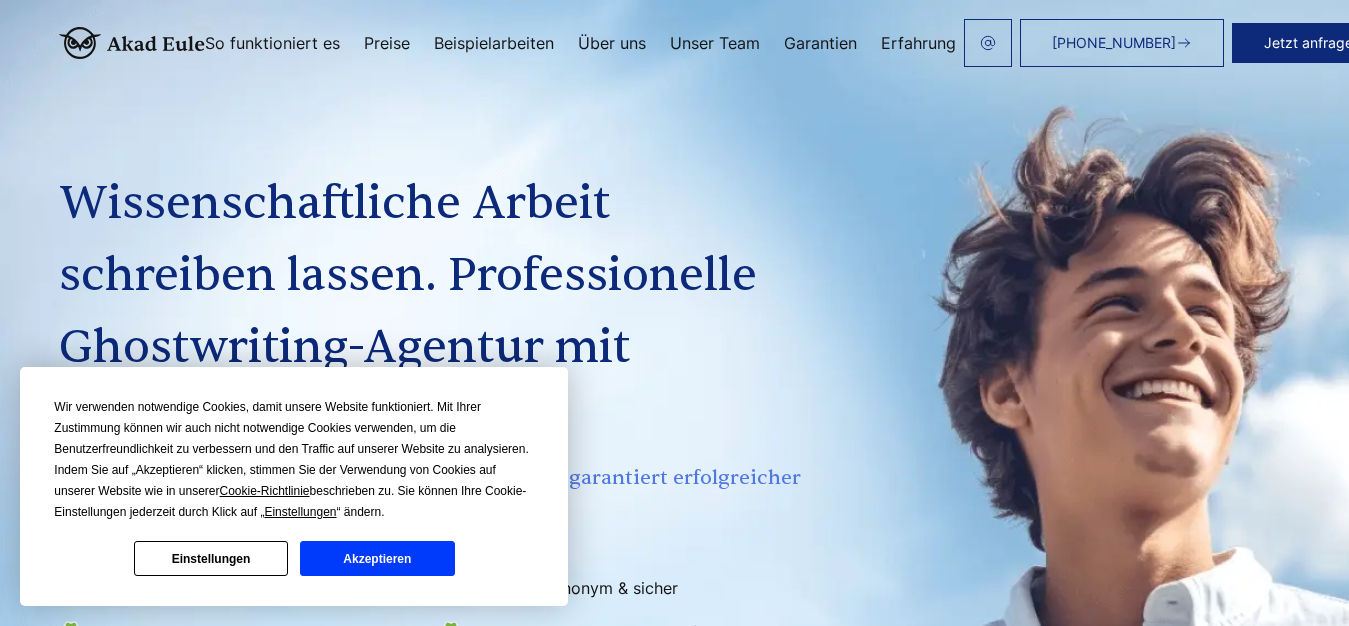 click on "Akzeptieren" at bounding box center [377, 558] 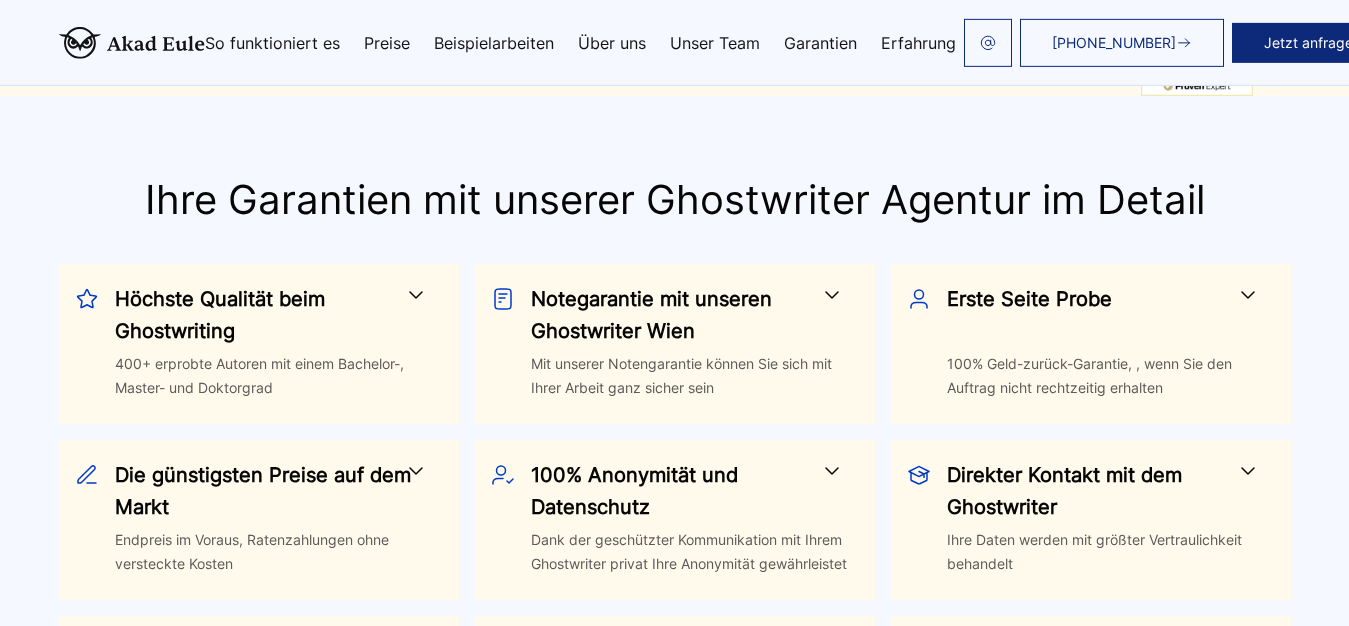 scroll, scrollTop: 510, scrollLeft: 0, axis: vertical 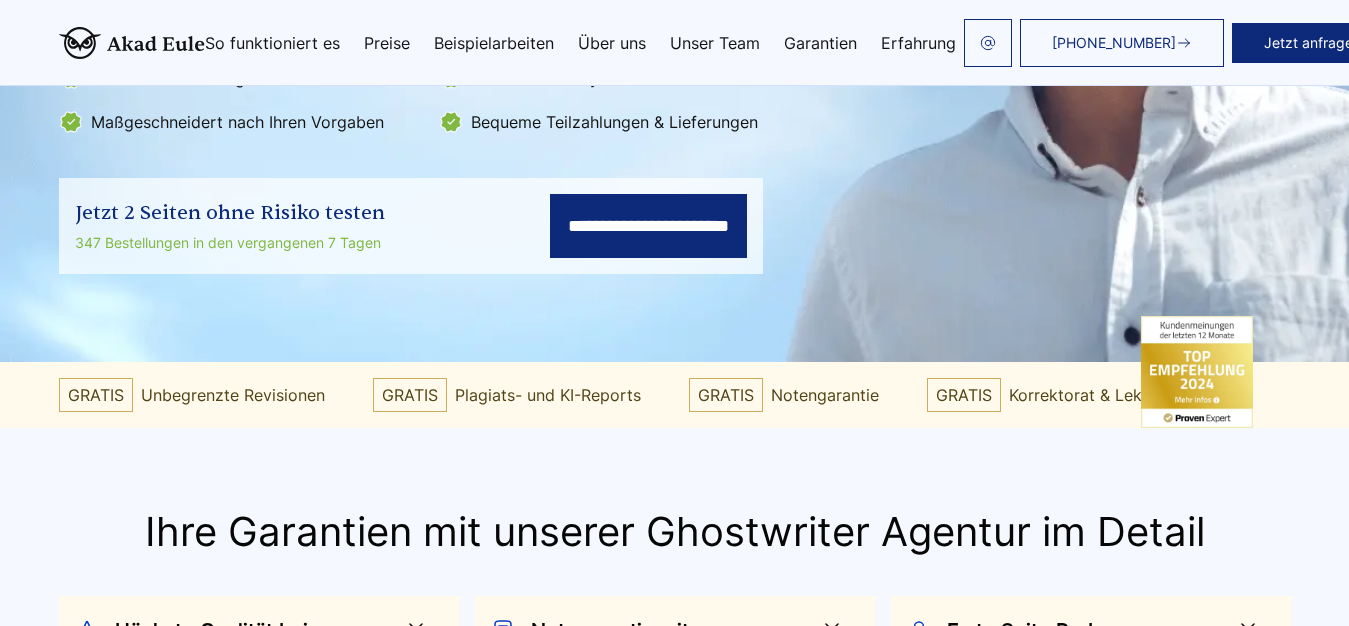 click on "**********" at bounding box center [648, 226] 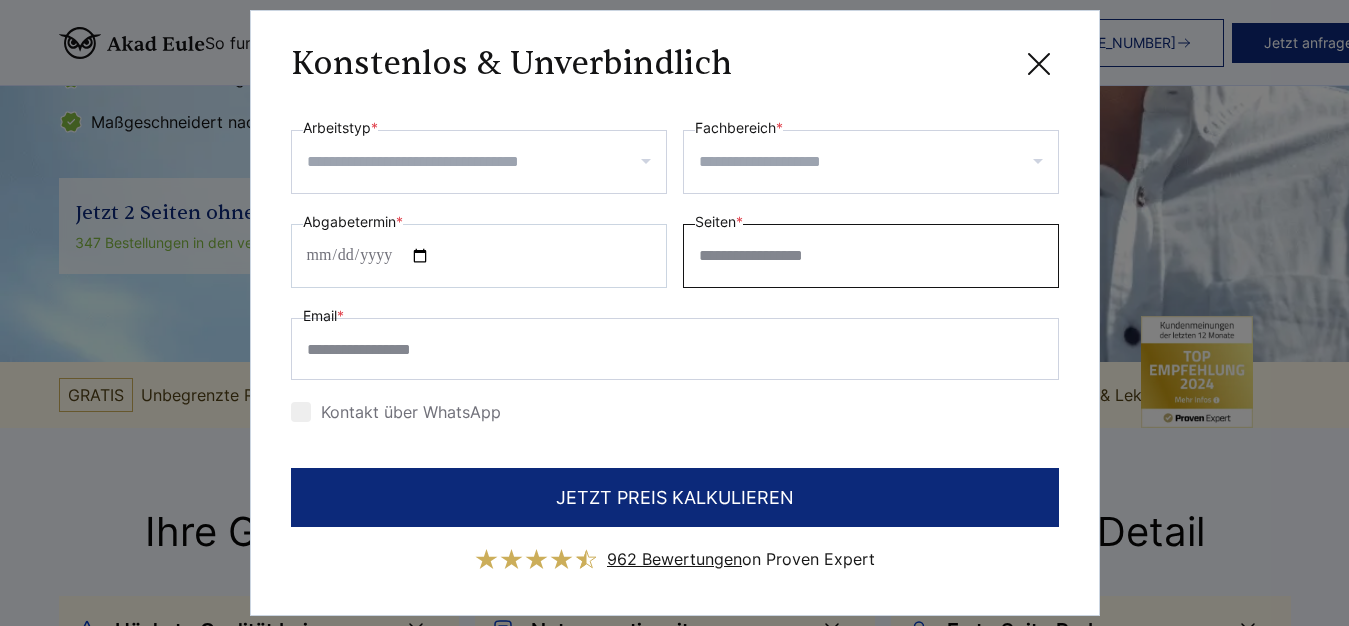 click on "Seiten  *" at bounding box center (871, 256) 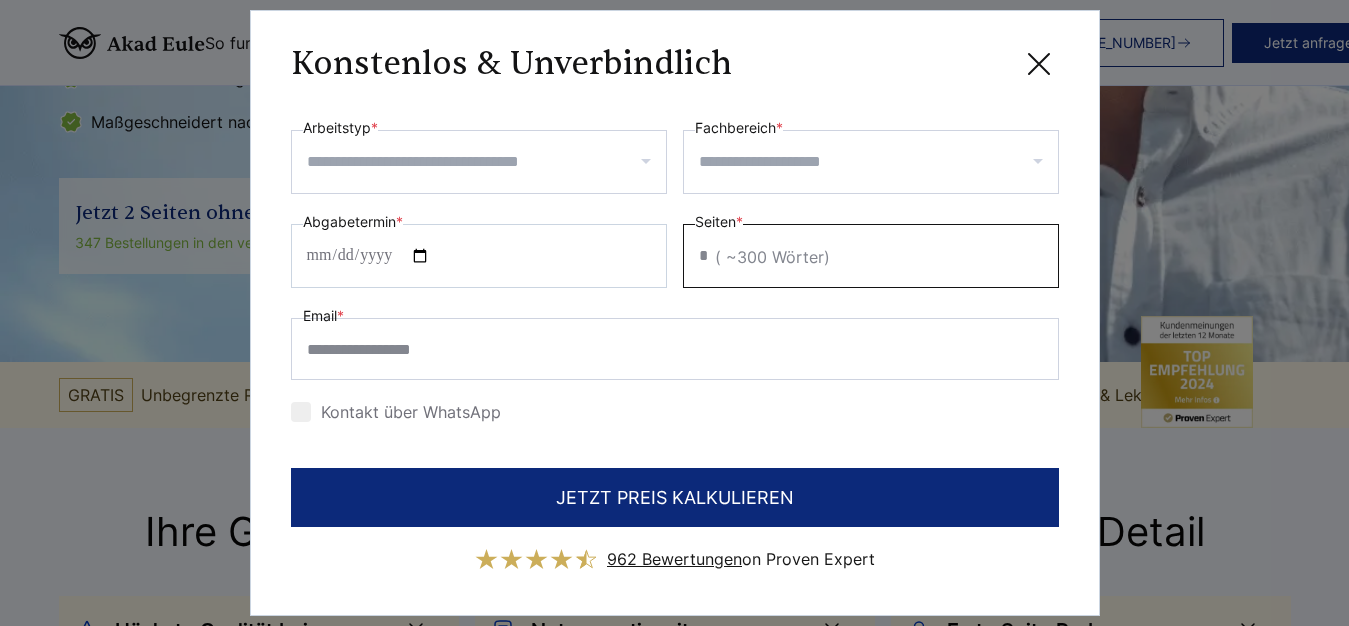 type on "**" 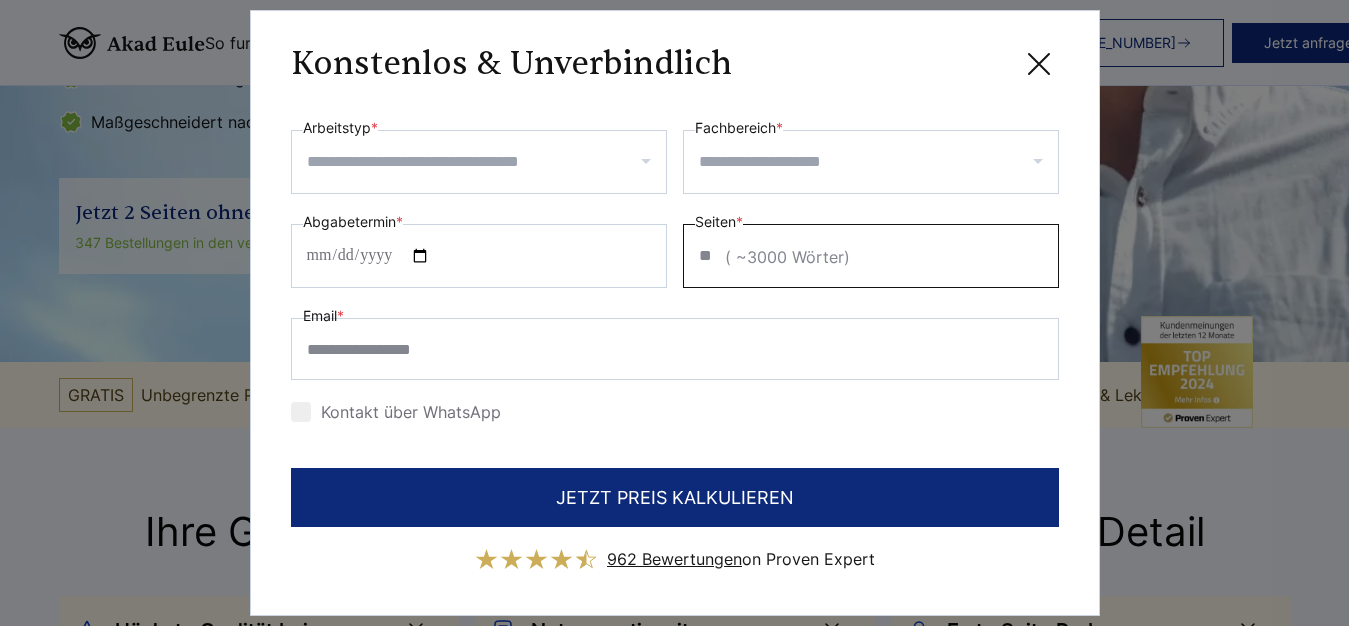 type 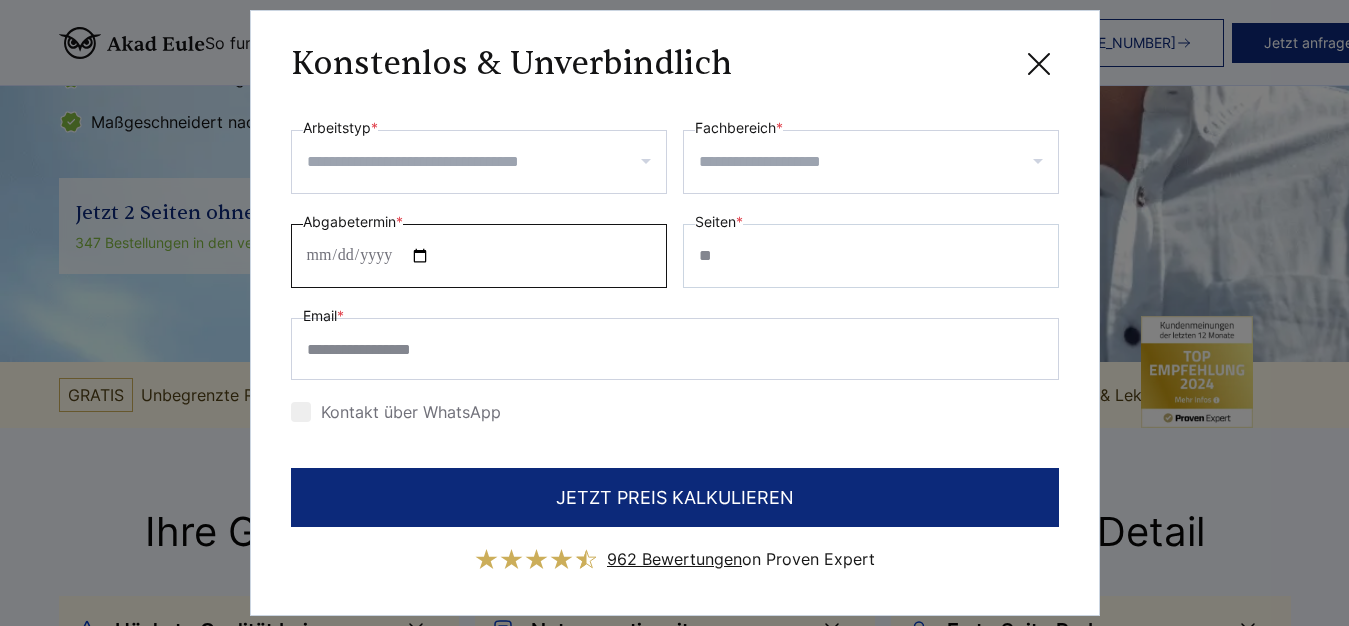 click on "Abgabetermin  *" at bounding box center [479, 256] 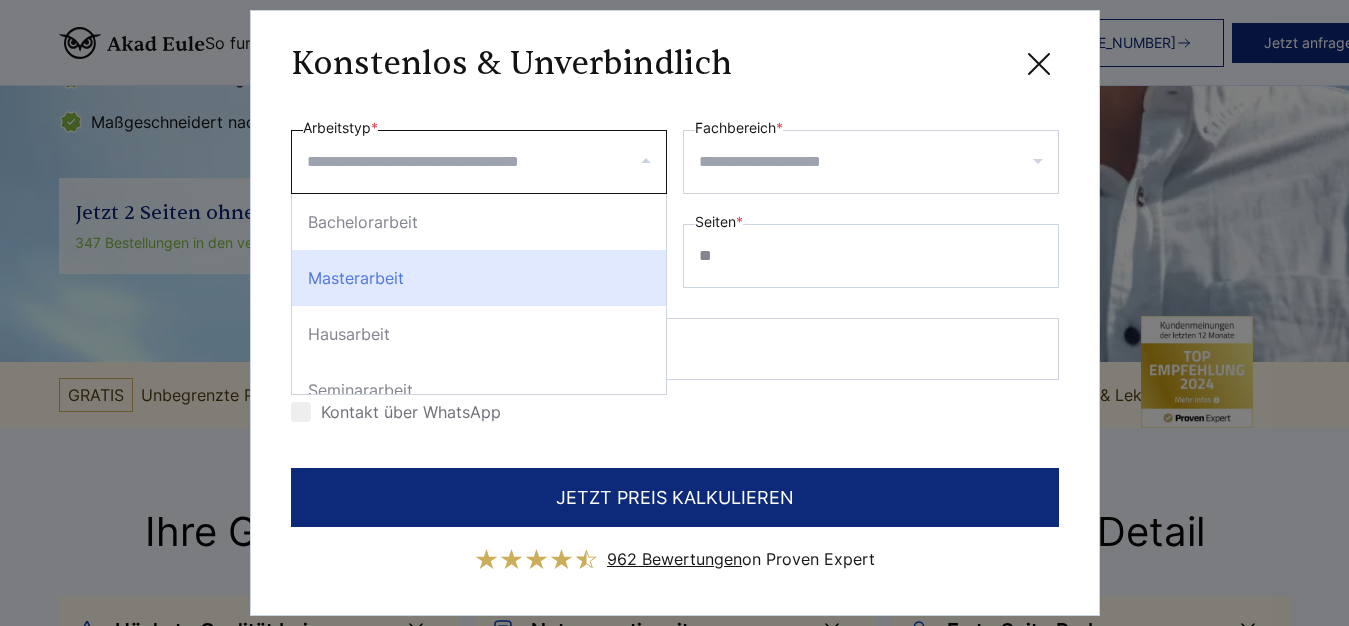 click on "Masterarbeit" at bounding box center [479, 278] 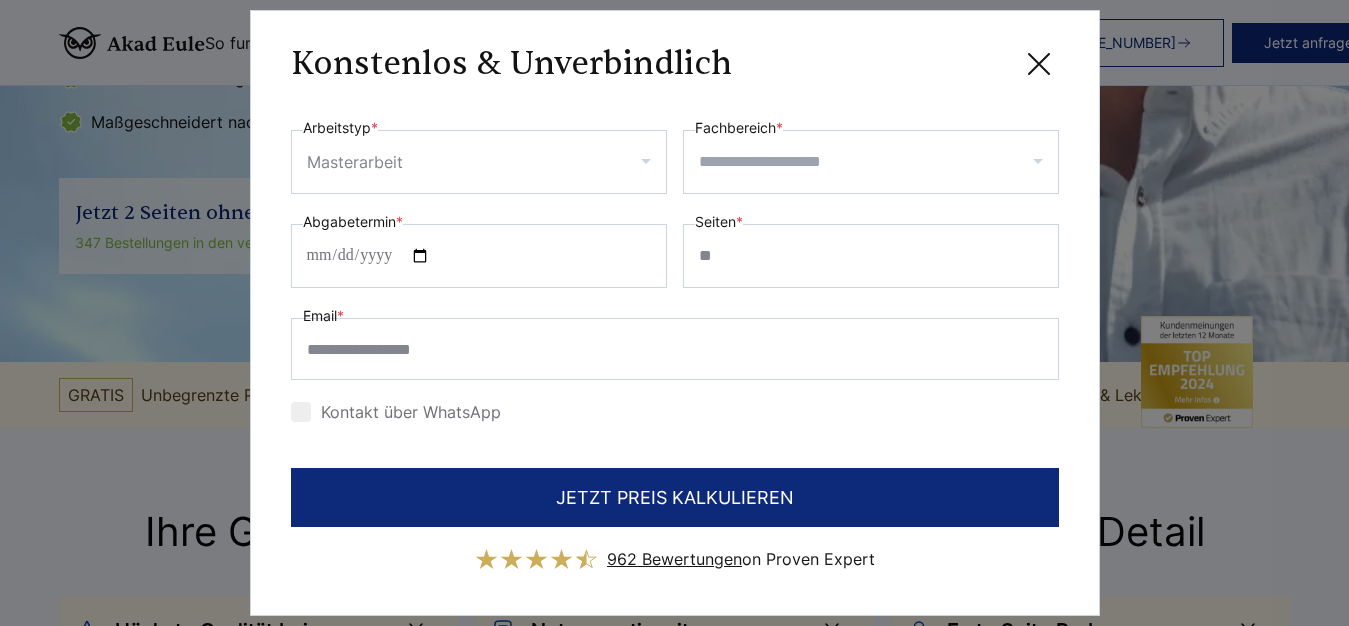 click on "Fachbereich  *" at bounding box center [878, 162] 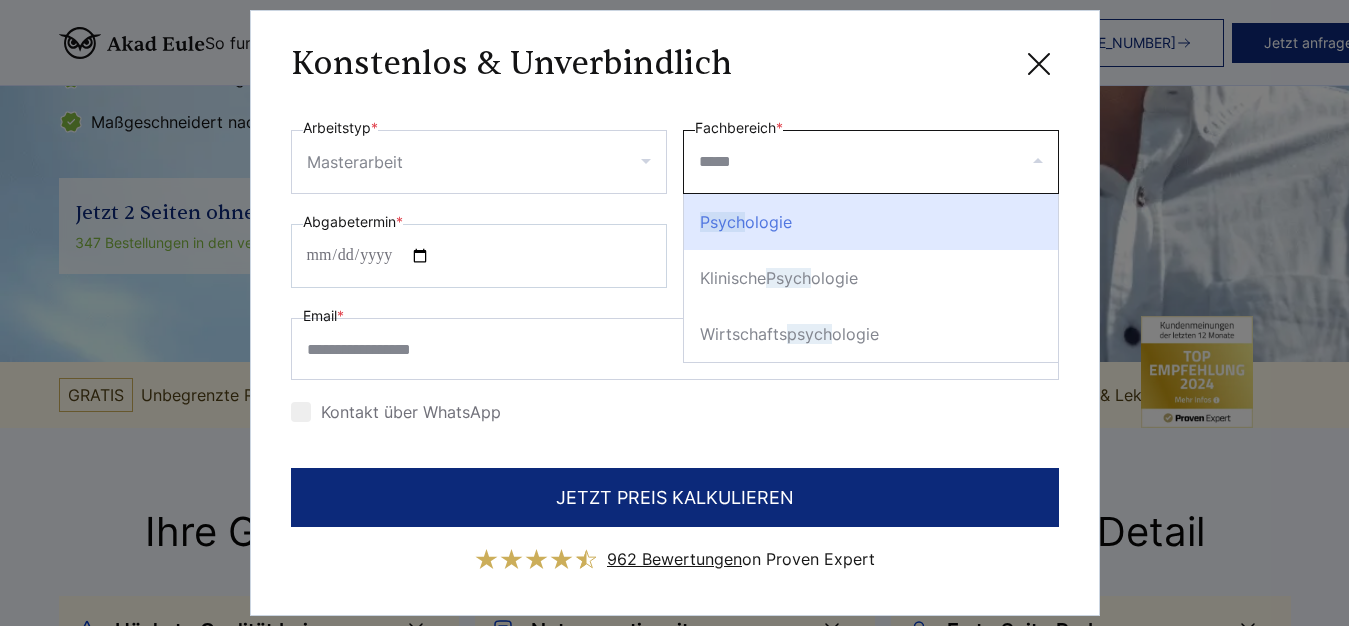 scroll, scrollTop: 0, scrollLeft: 0, axis: both 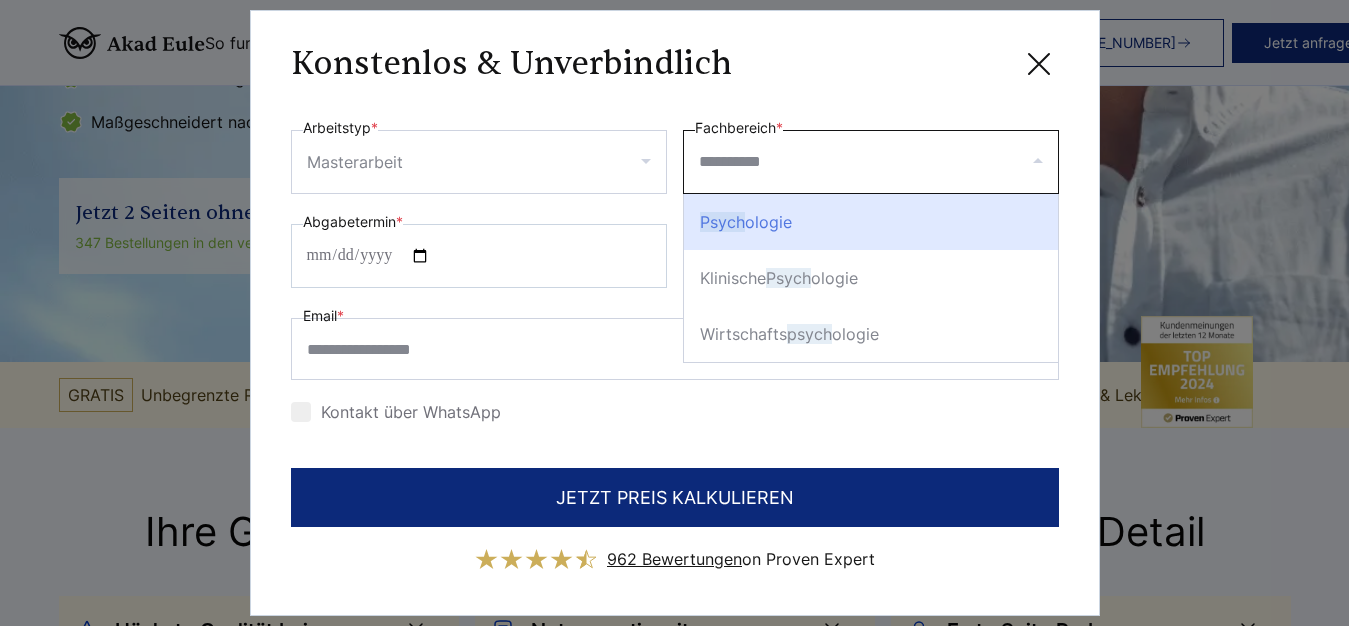 type on "**********" 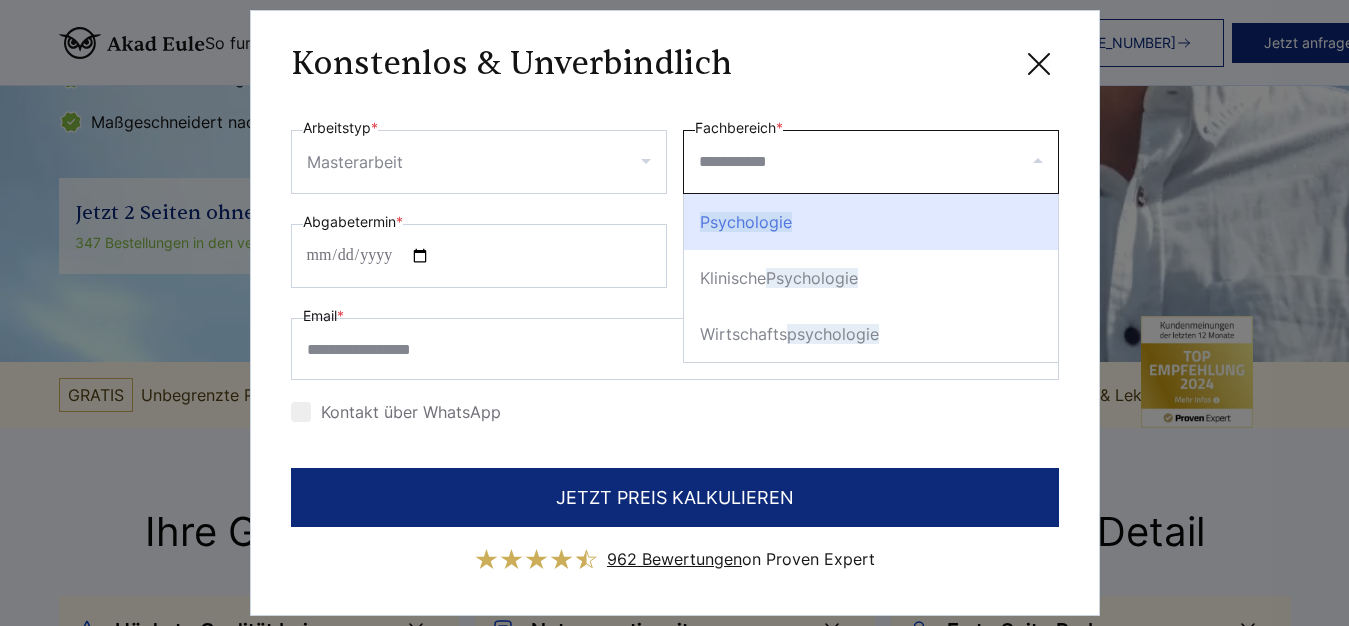 click on "Psychologie" 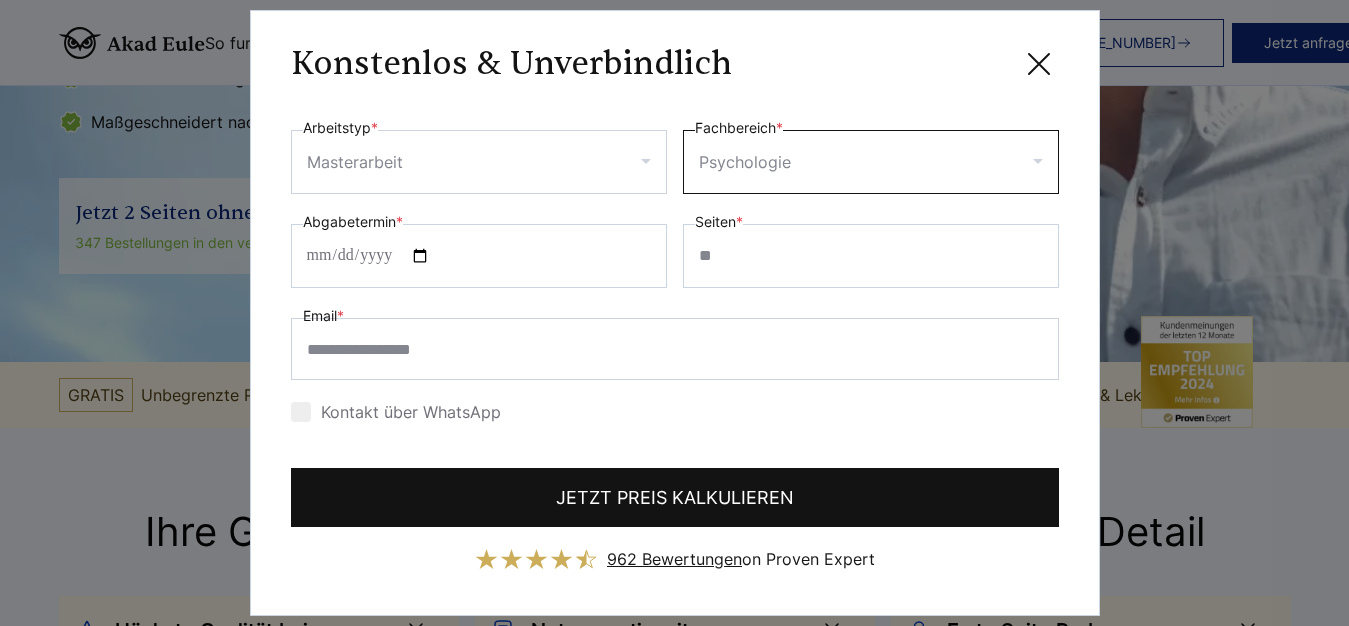 click on "JETZT PREIS KALKULIEREN" at bounding box center [675, 497] 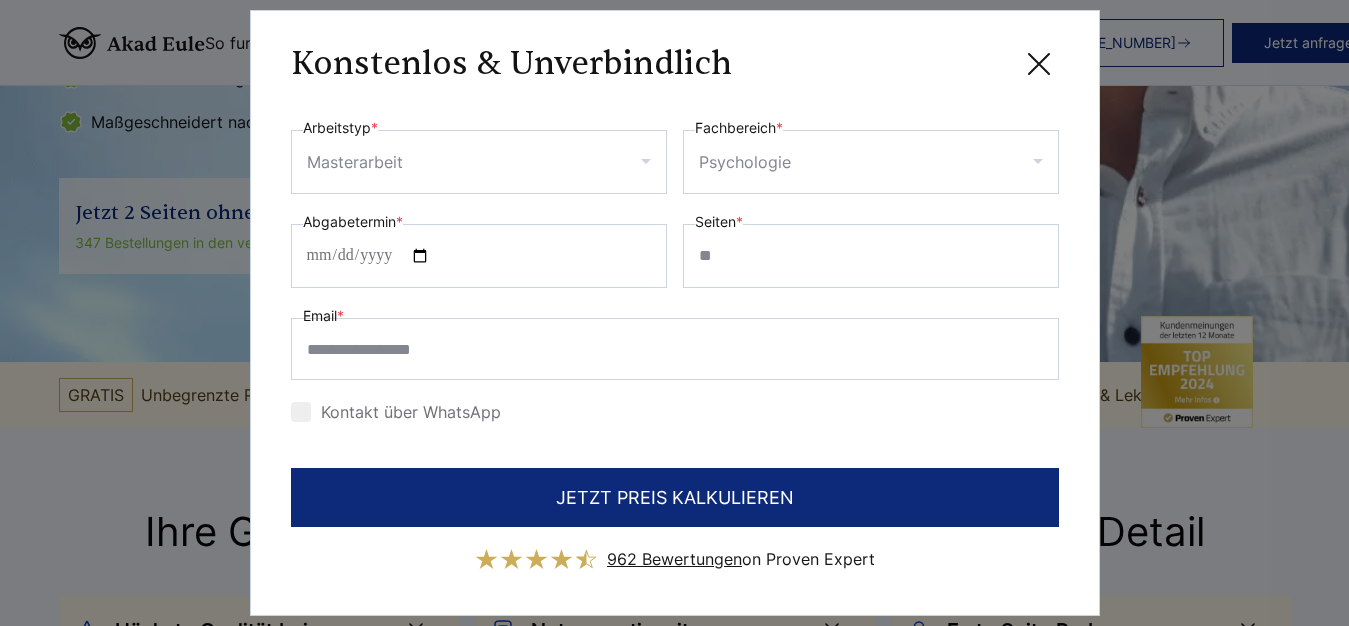 click at bounding box center (301, 412) 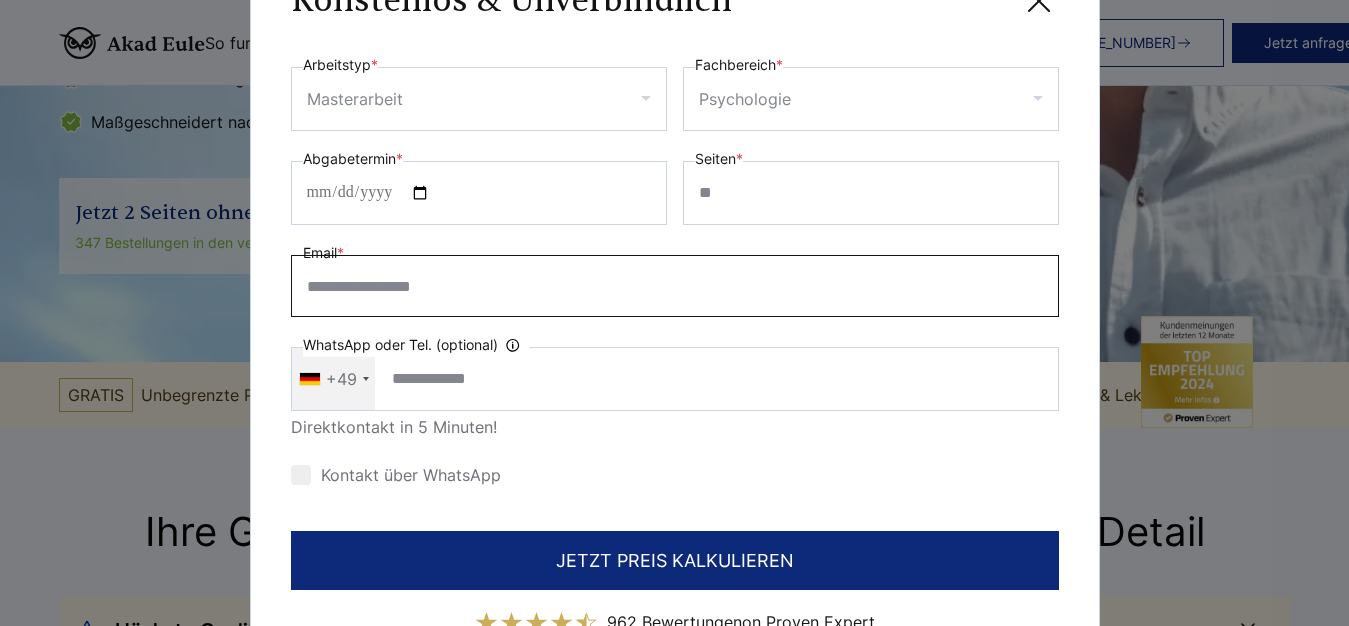 click on "Email  *" at bounding box center (675, 286) 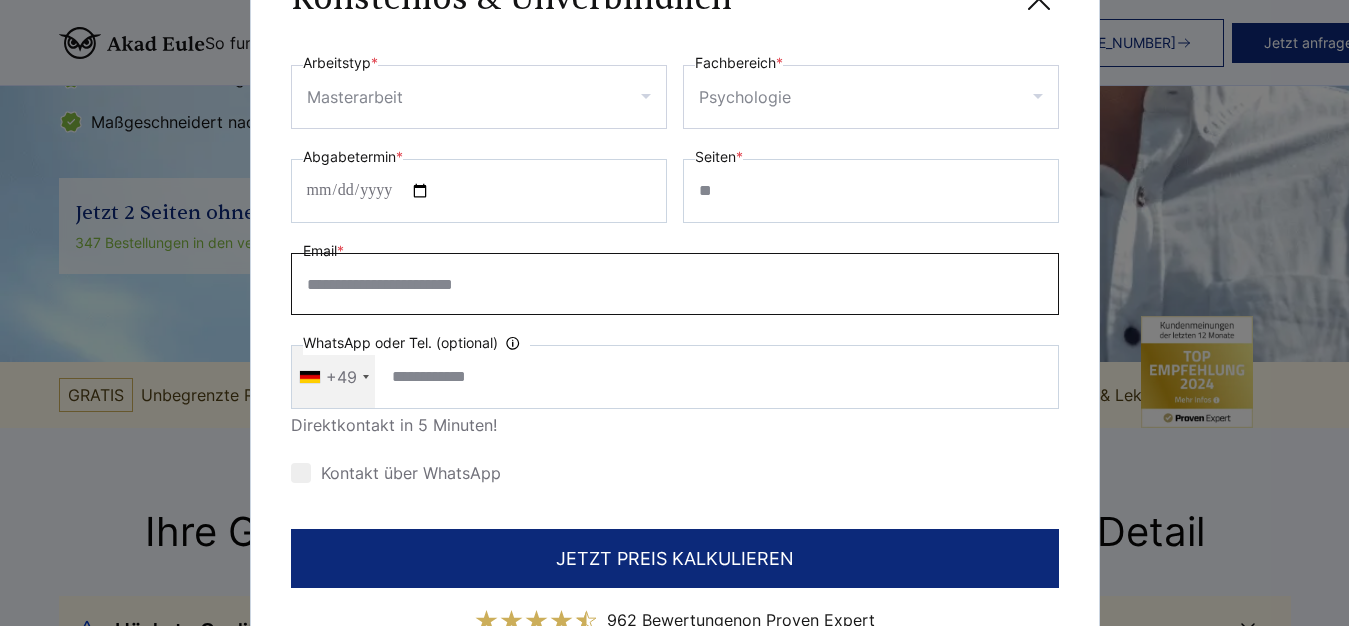 type on "**********" 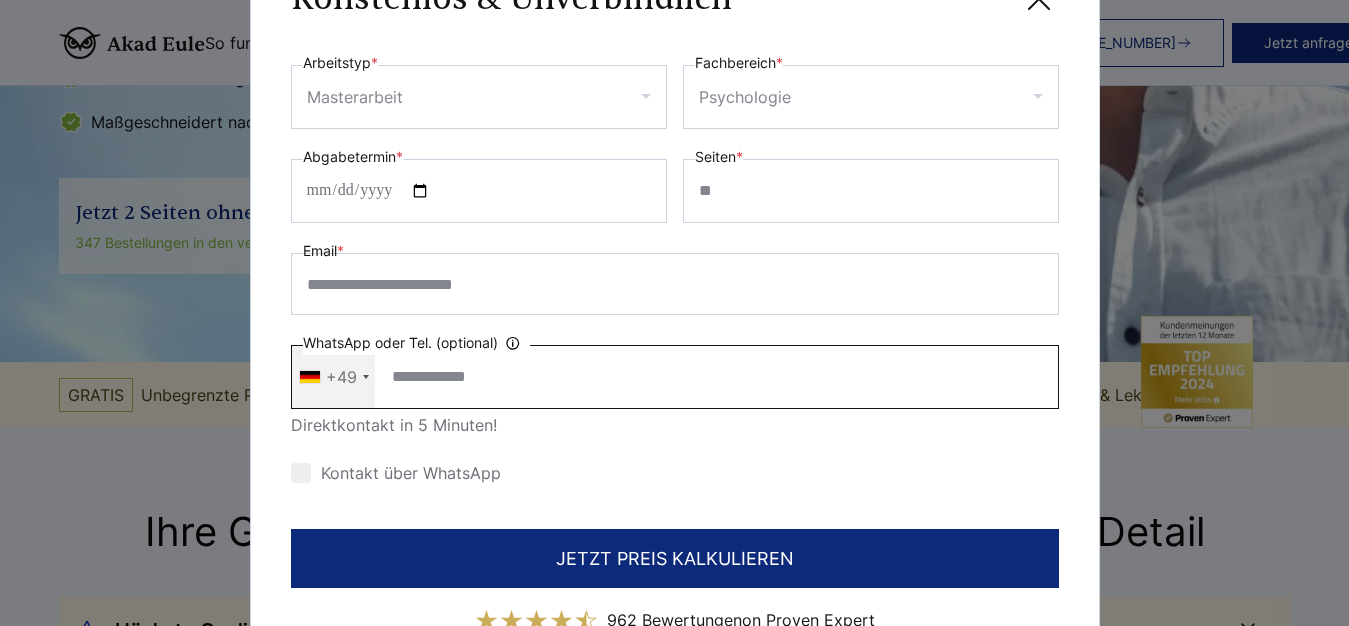 click on "WhatsApp oder Tel. (optional)
Ihre Daten werden nicht an Dritte weitergegeben" at bounding box center (675, 377) 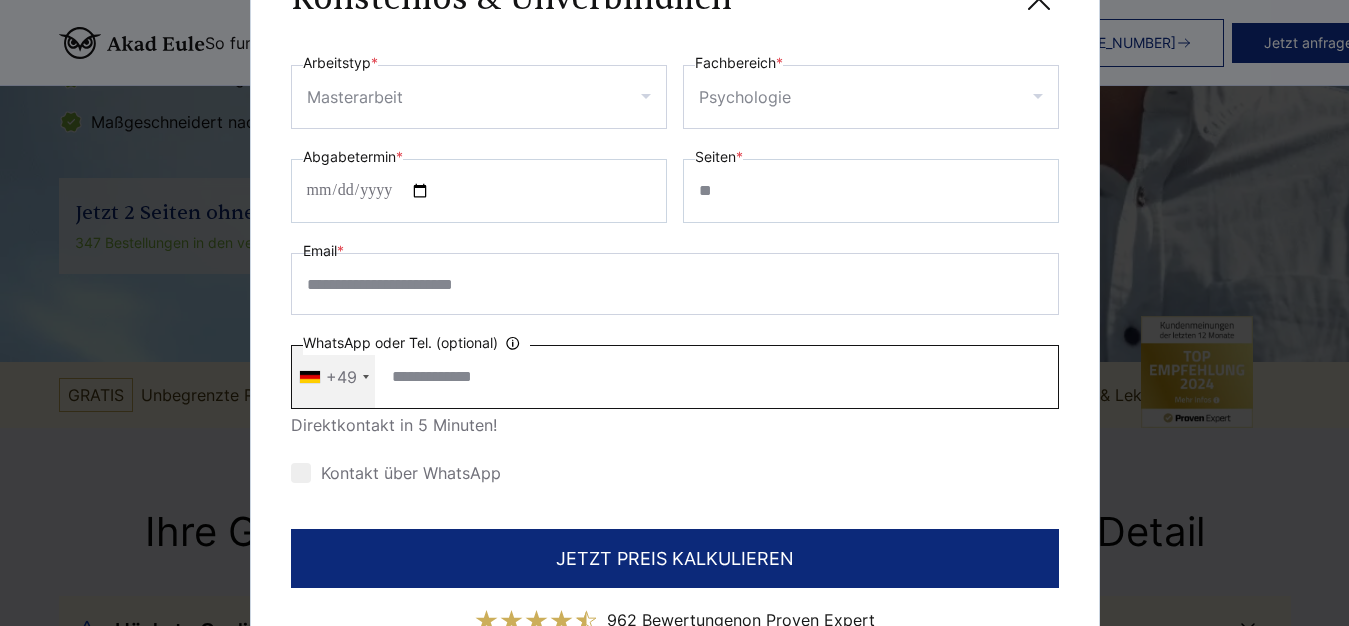 type on "**********" 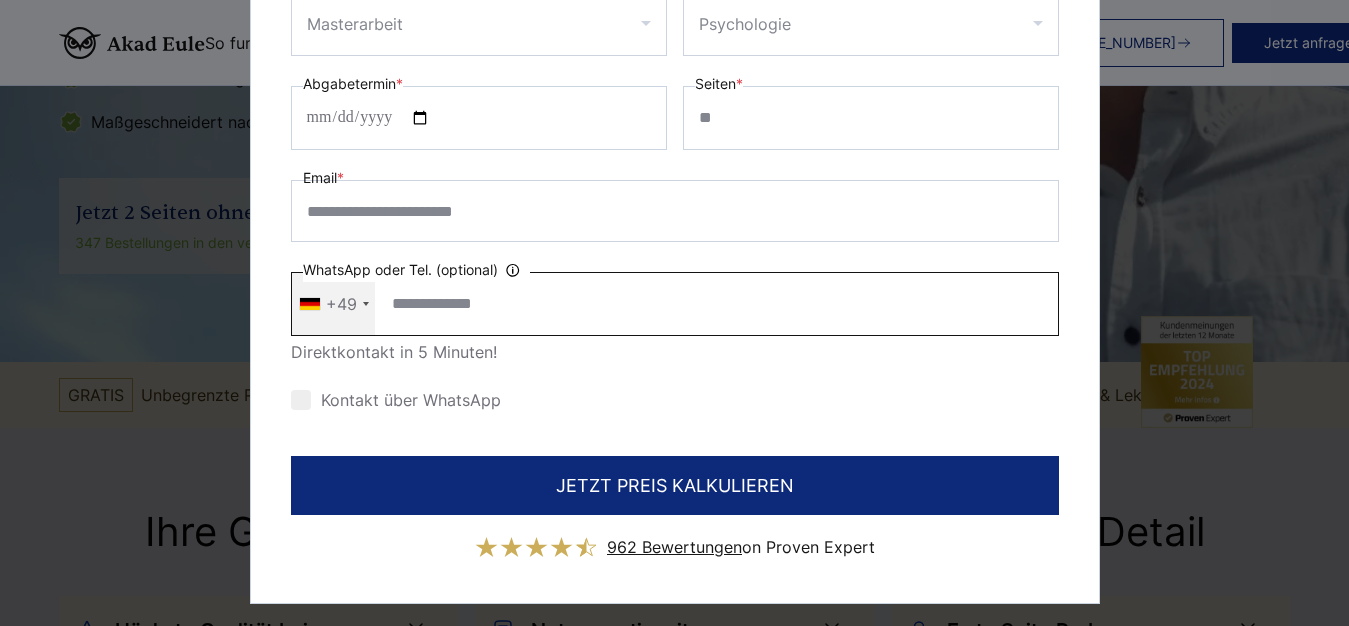 scroll, scrollTop: 106, scrollLeft: 0, axis: vertical 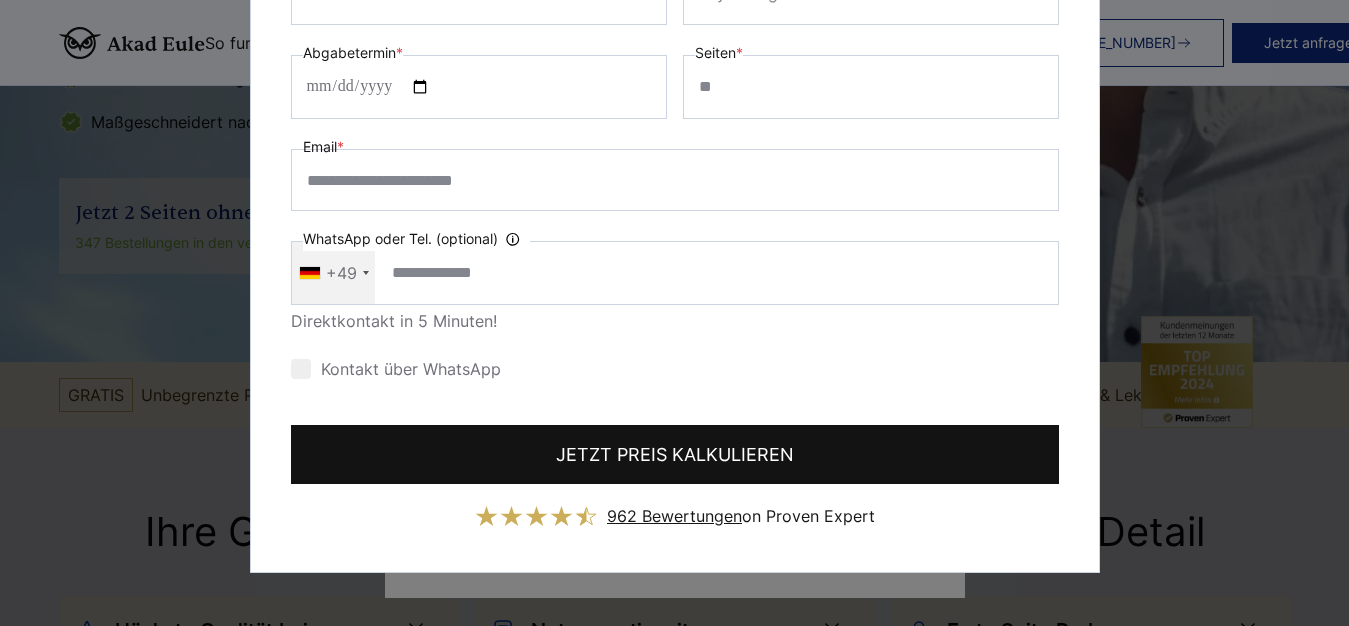 click on "JETZT PREIS KALKULIEREN" at bounding box center (675, 454) 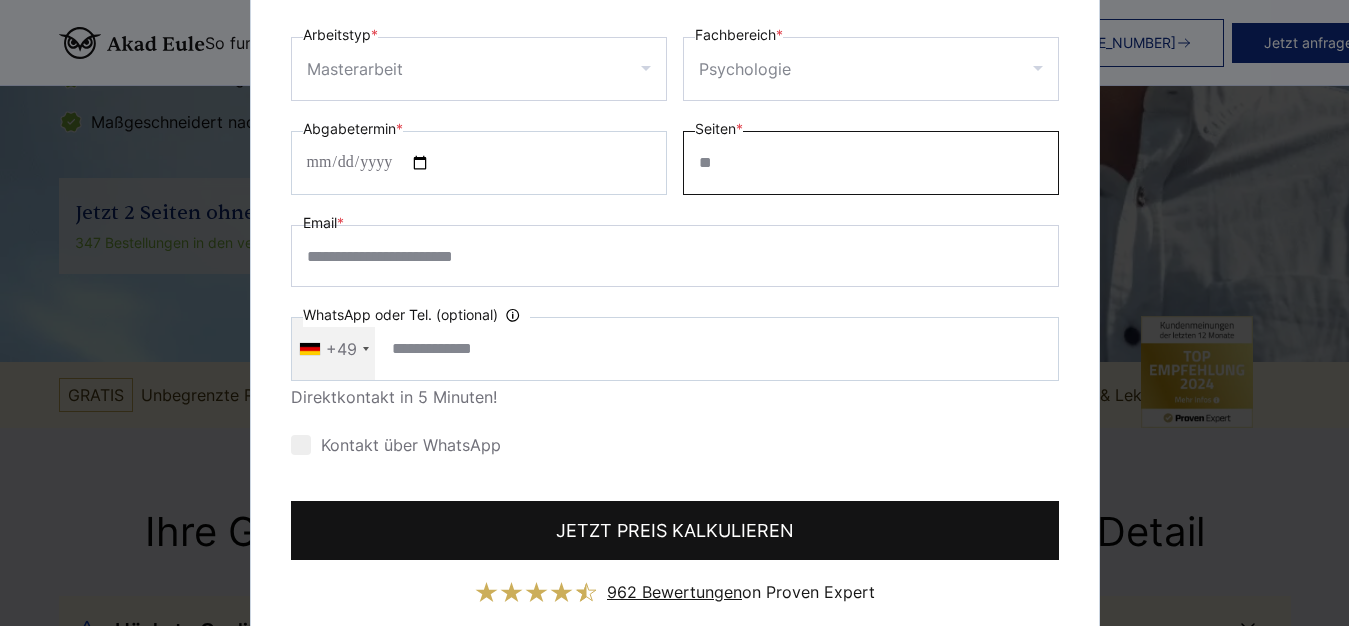 scroll, scrollTop: 0, scrollLeft: 0, axis: both 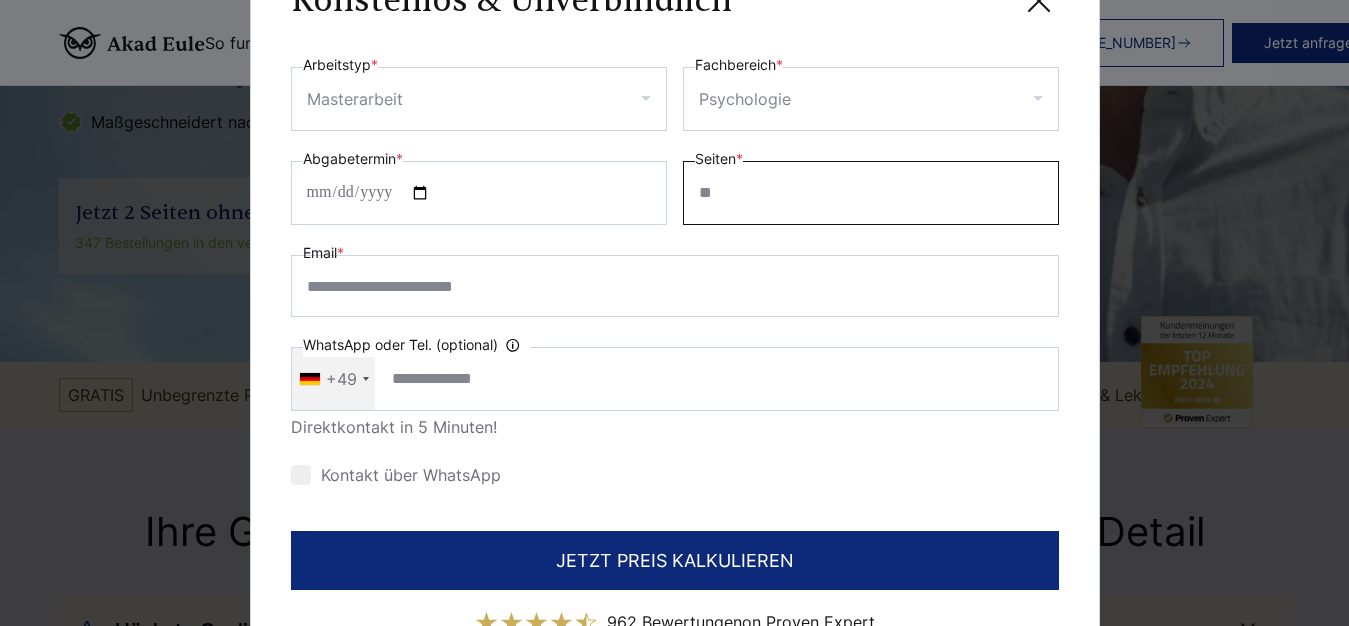 click on "Seiten  *" at bounding box center [871, 193] 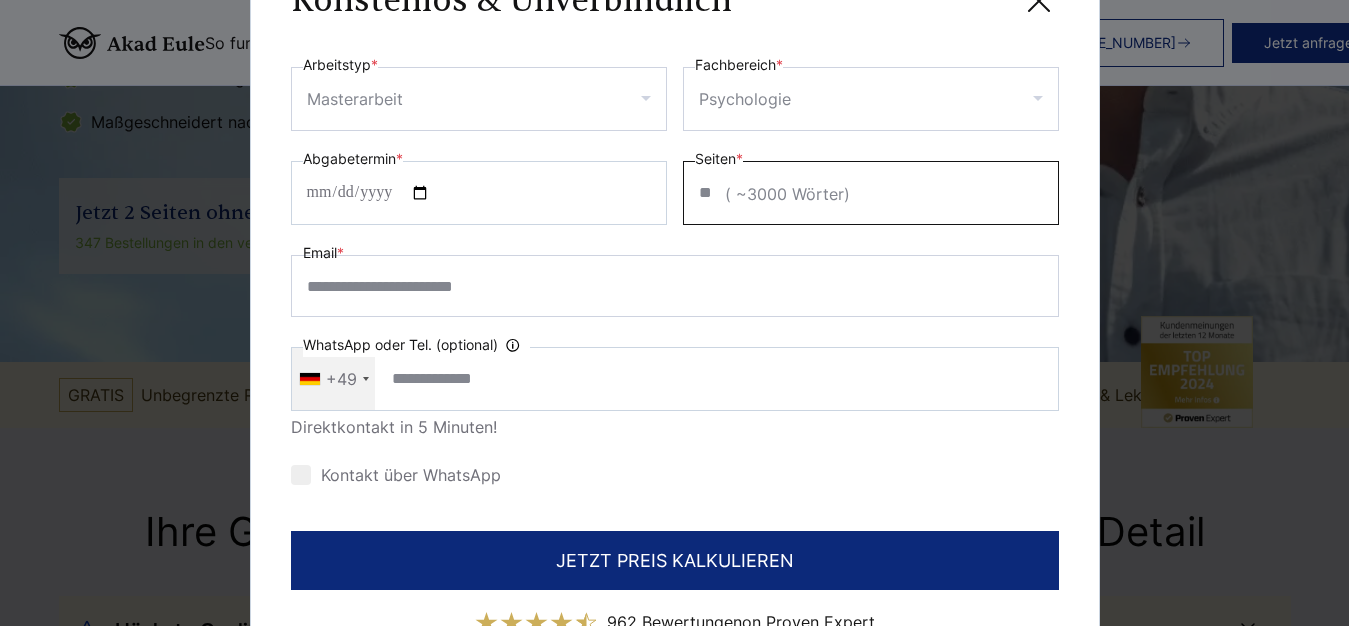 type on "*" 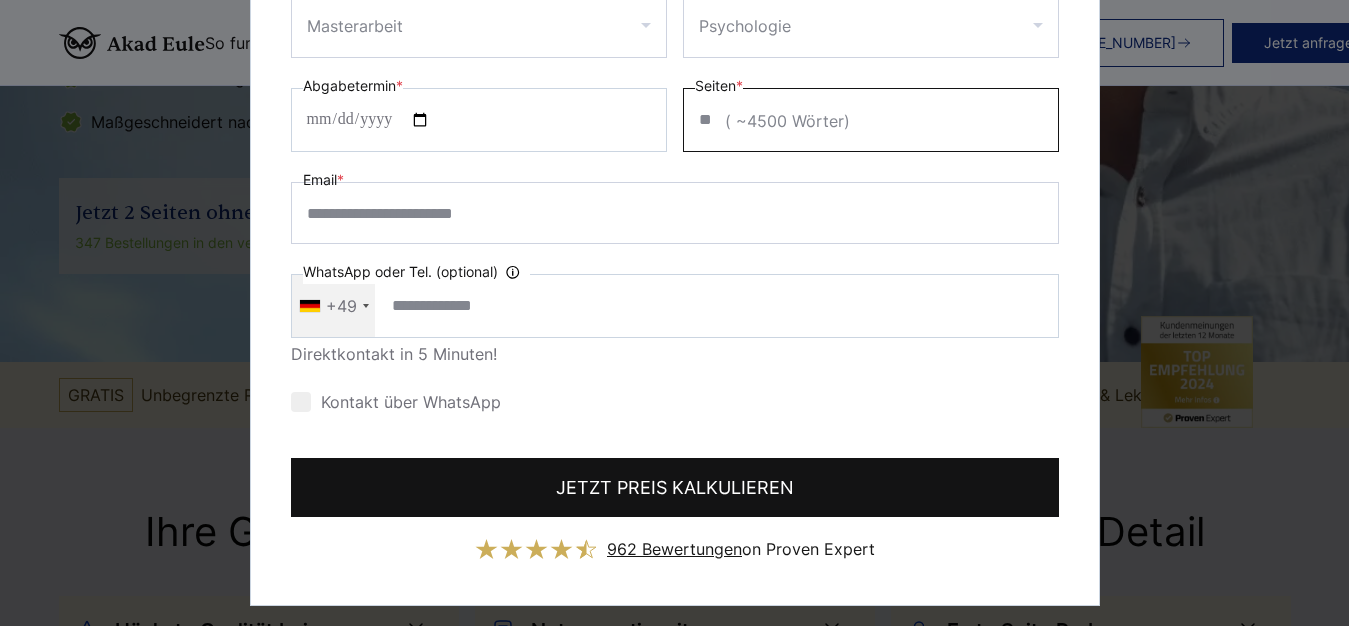 scroll, scrollTop: 106, scrollLeft: 0, axis: vertical 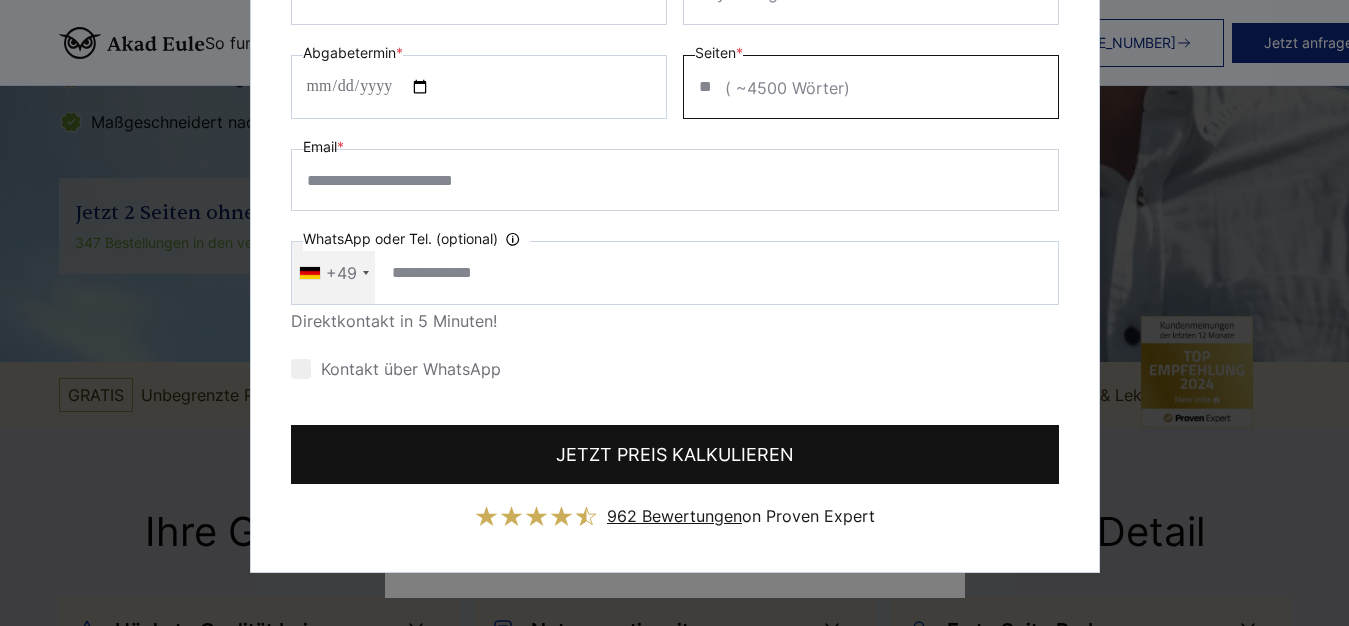 type on "**" 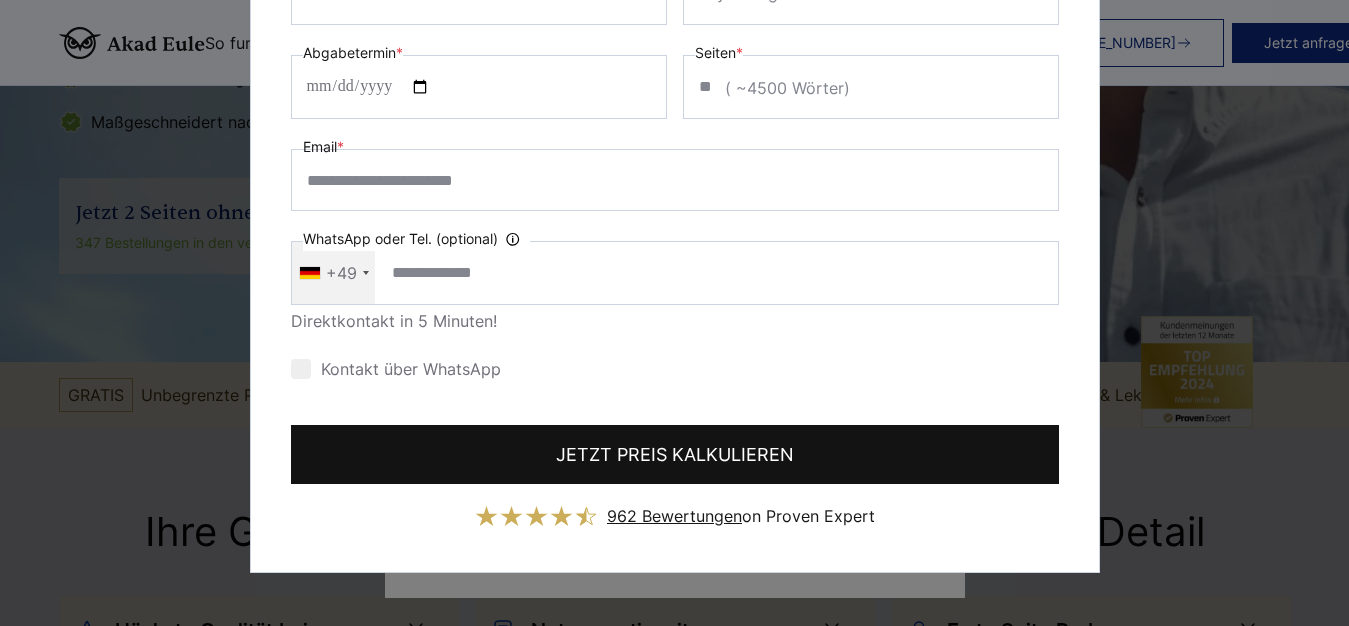 click on "JETZT PREIS KALKULIEREN" at bounding box center [675, 454] 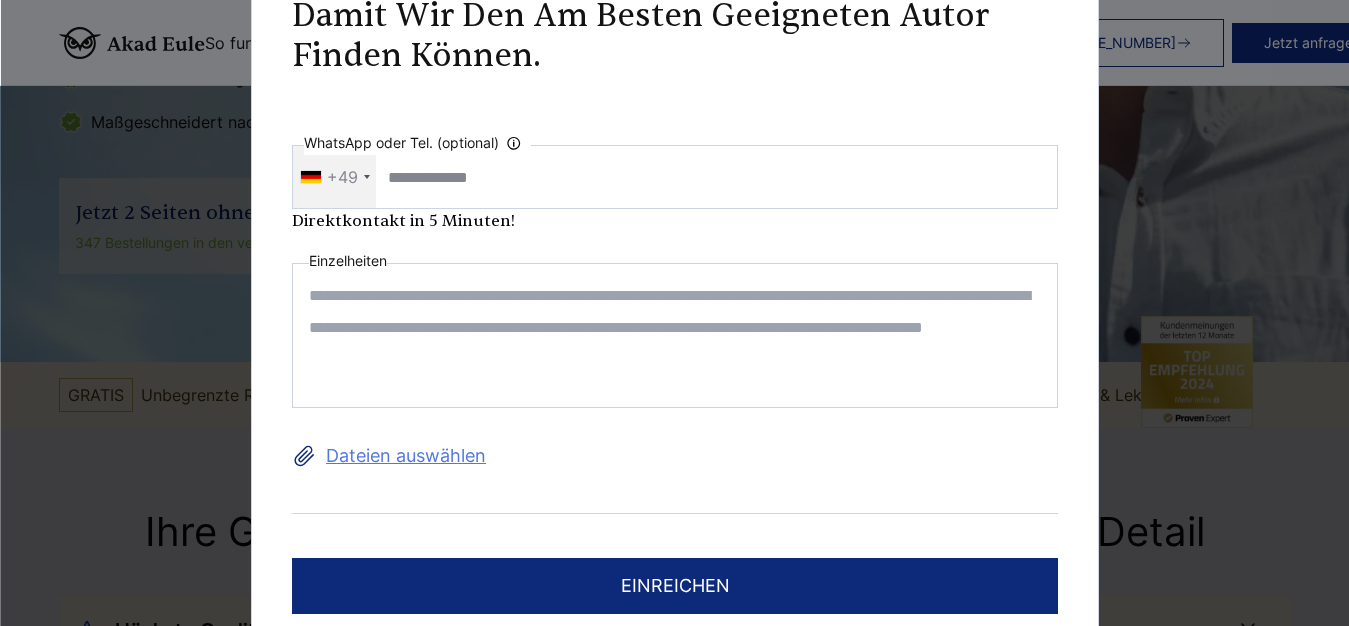 click at bounding box center [675, 335] 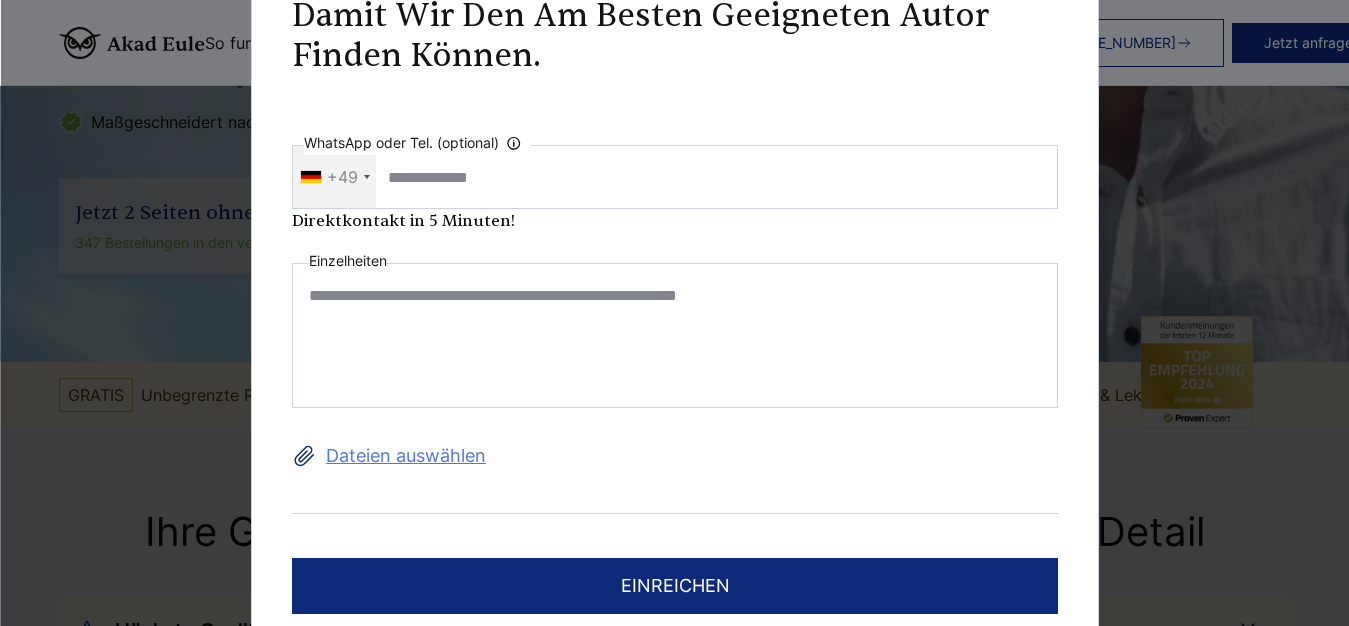 paste on "**********" 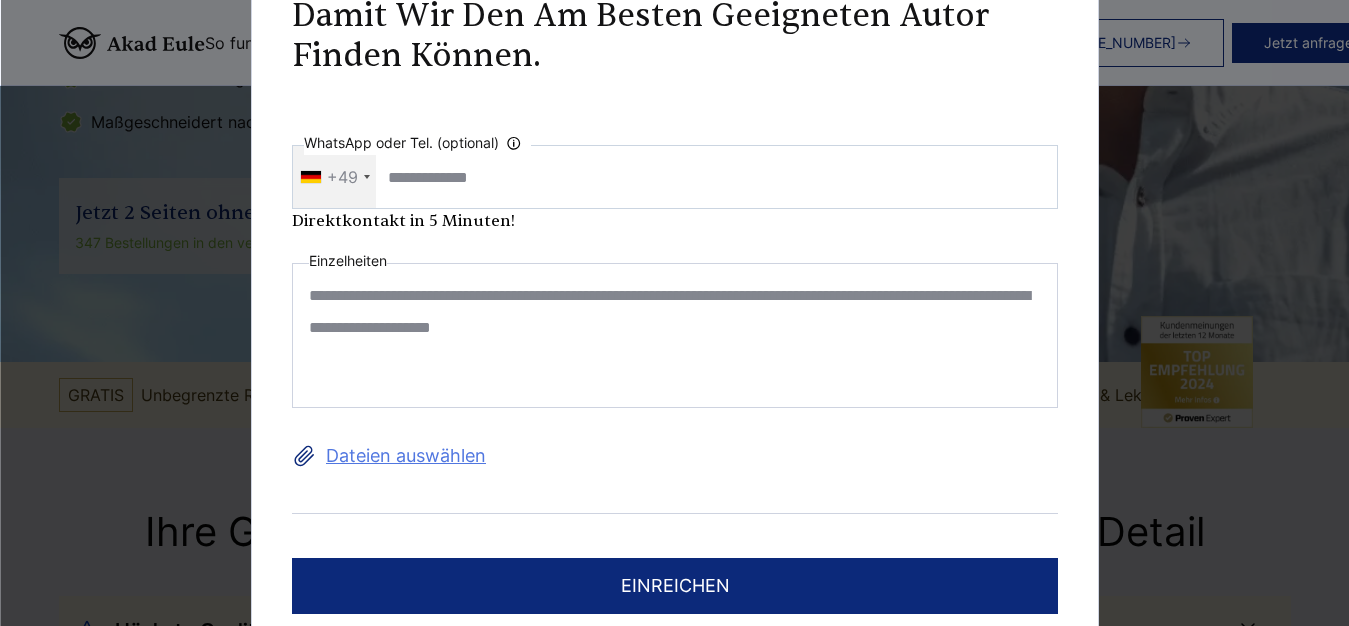scroll, scrollTop: 1, scrollLeft: 0, axis: vertical 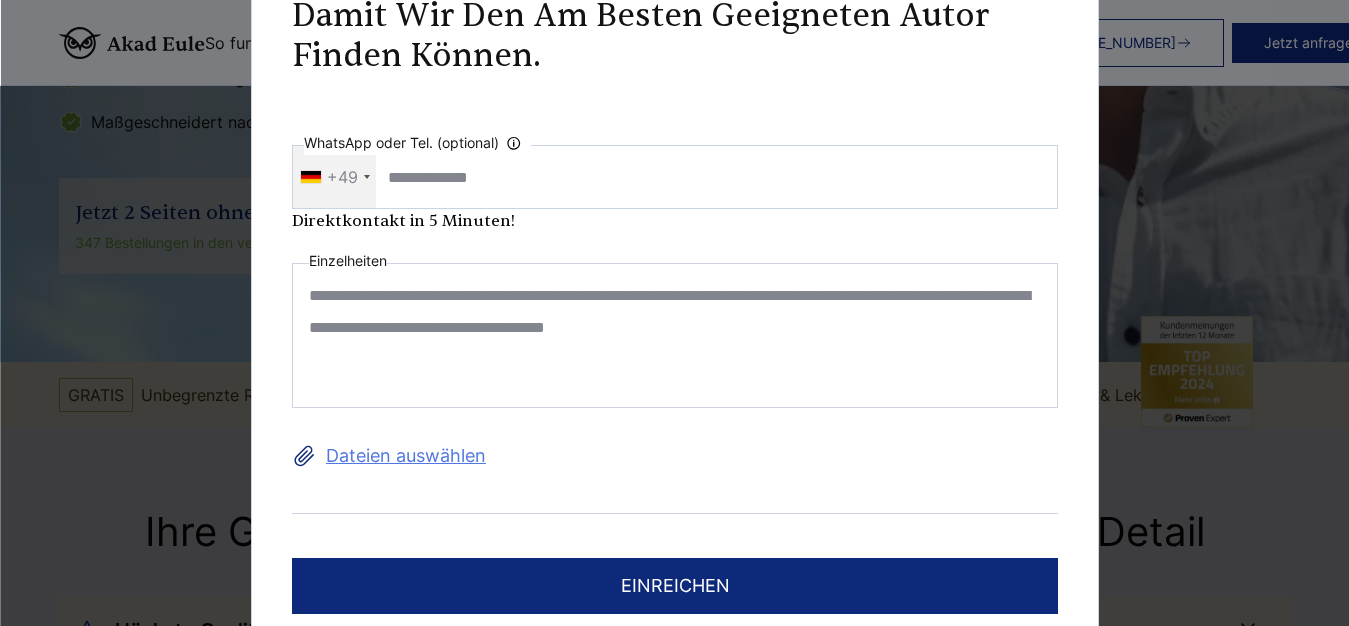 click on "**********" at bounding box center [675, 335] 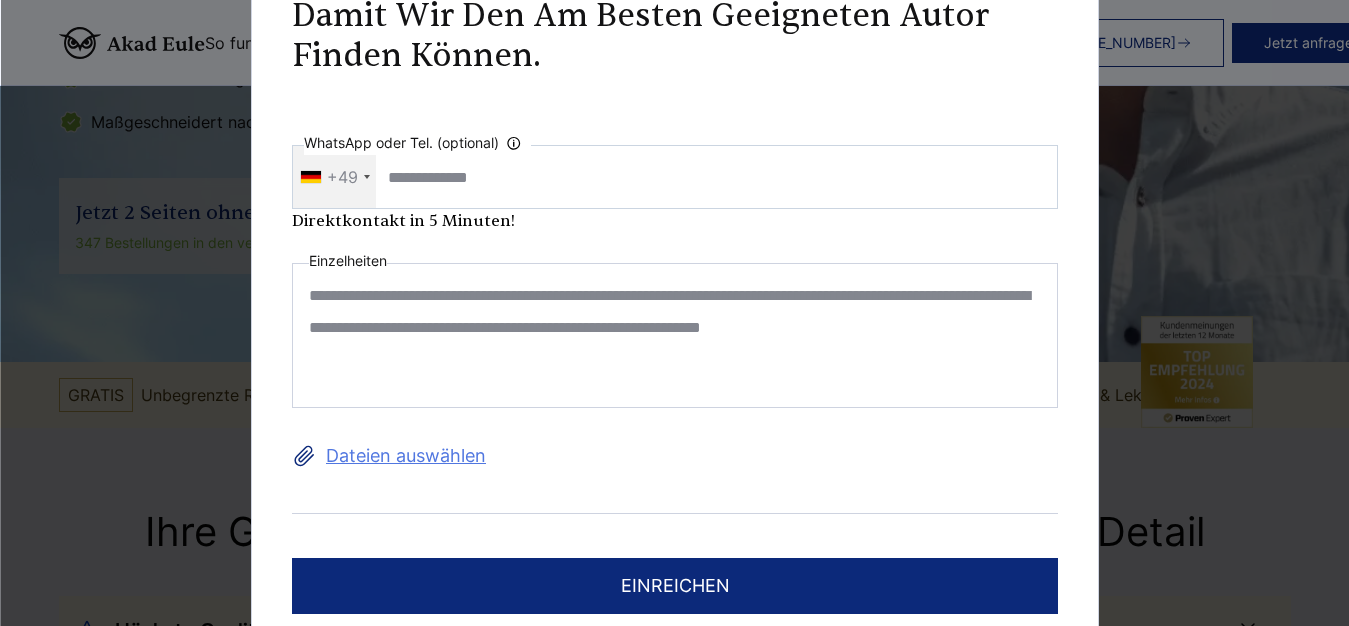 scroll, scrollTop: 74, scrollLeft: 0, axis: vertical 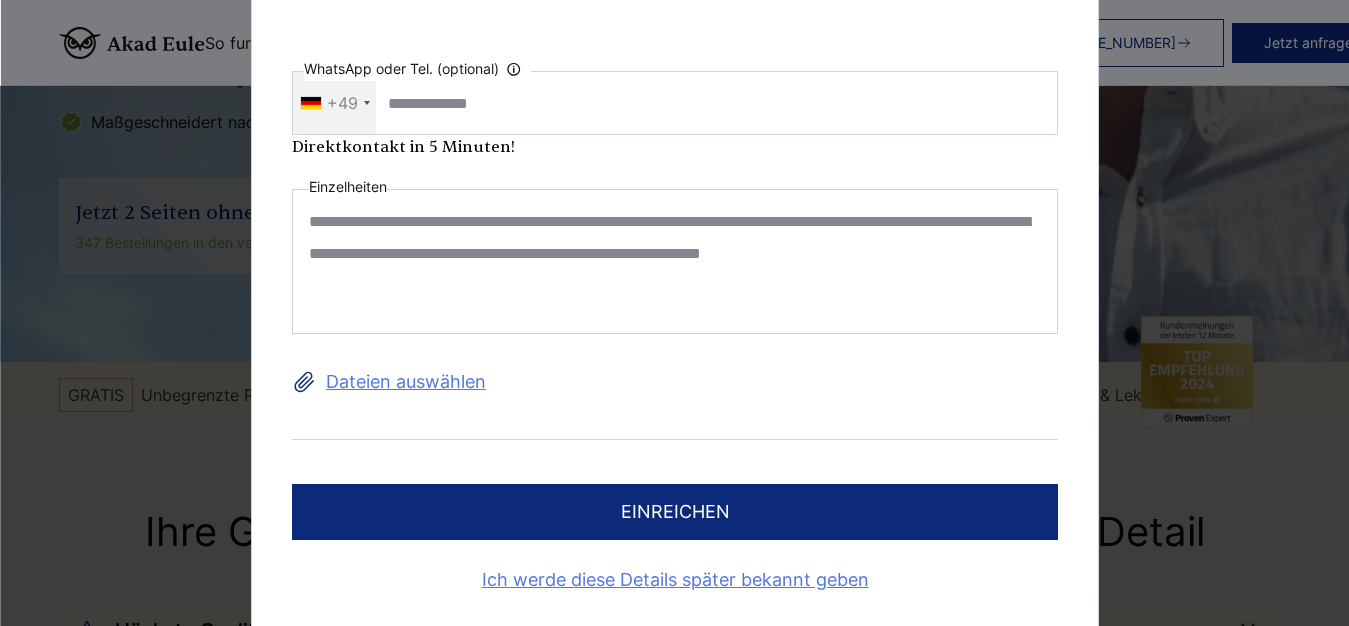 click on "Dateien auswählen" at bounding box center [675, 382] 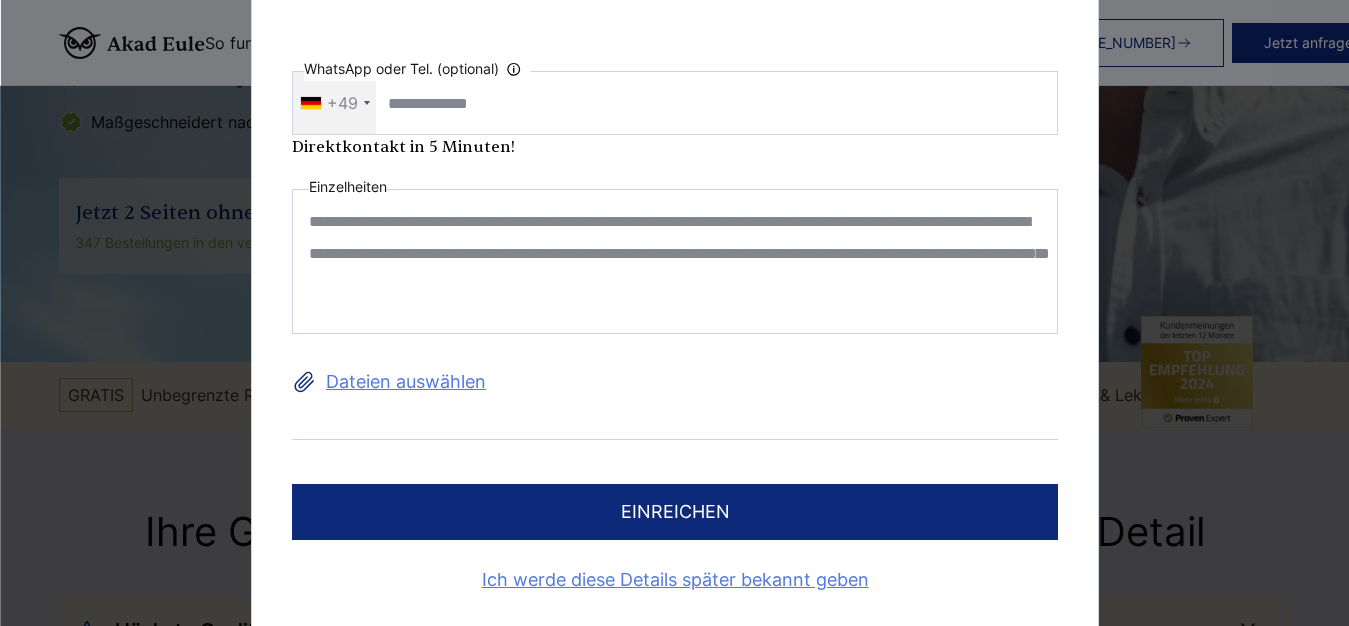 click on "**********" at bounding box center (675, 261) 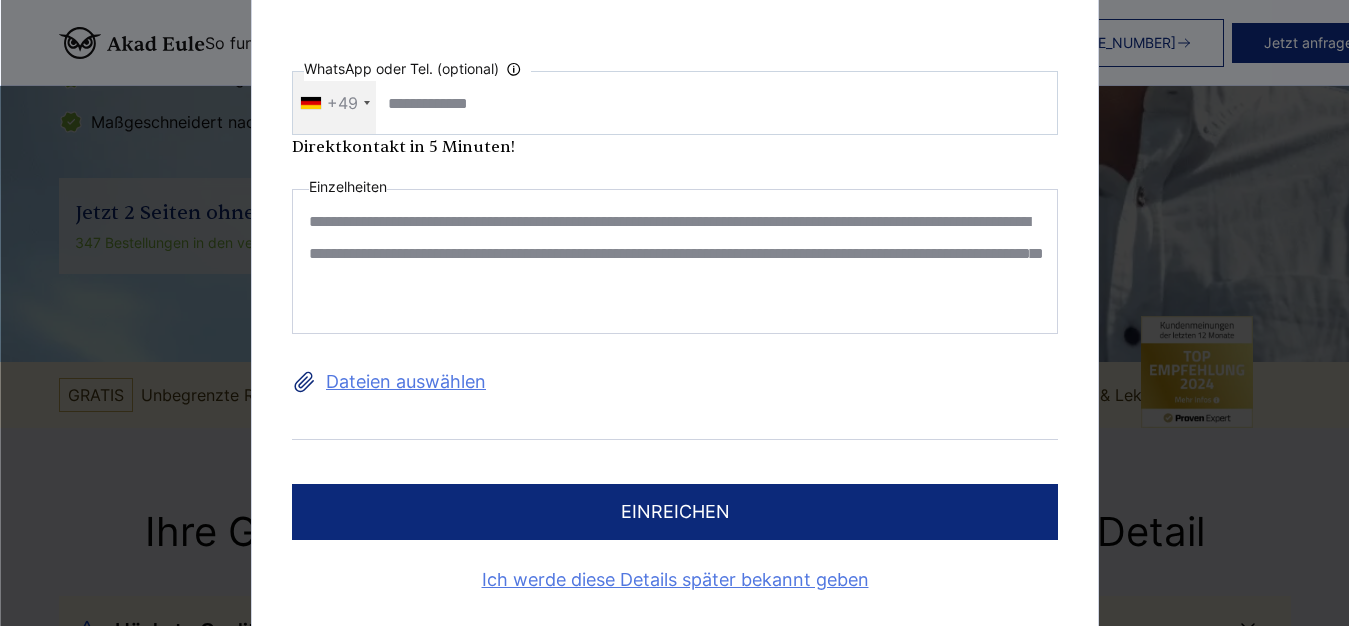 type on "**********" 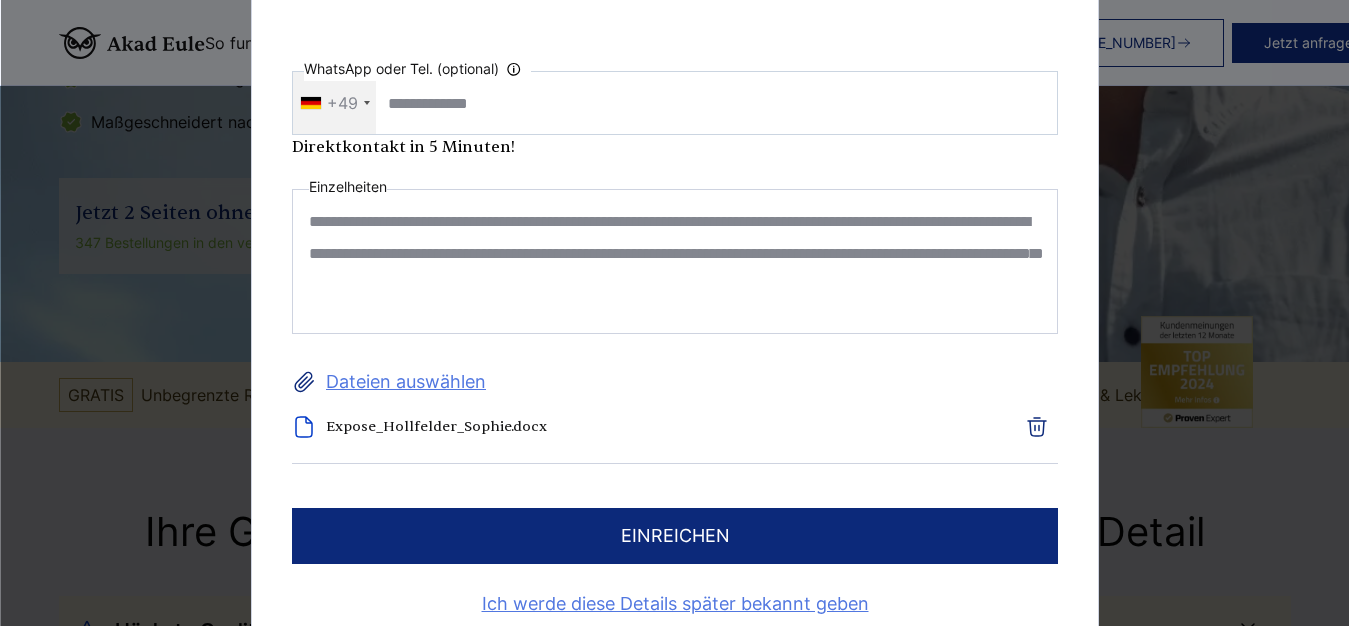 click on "Dateien auswählen" at bounding box center (675, 382) 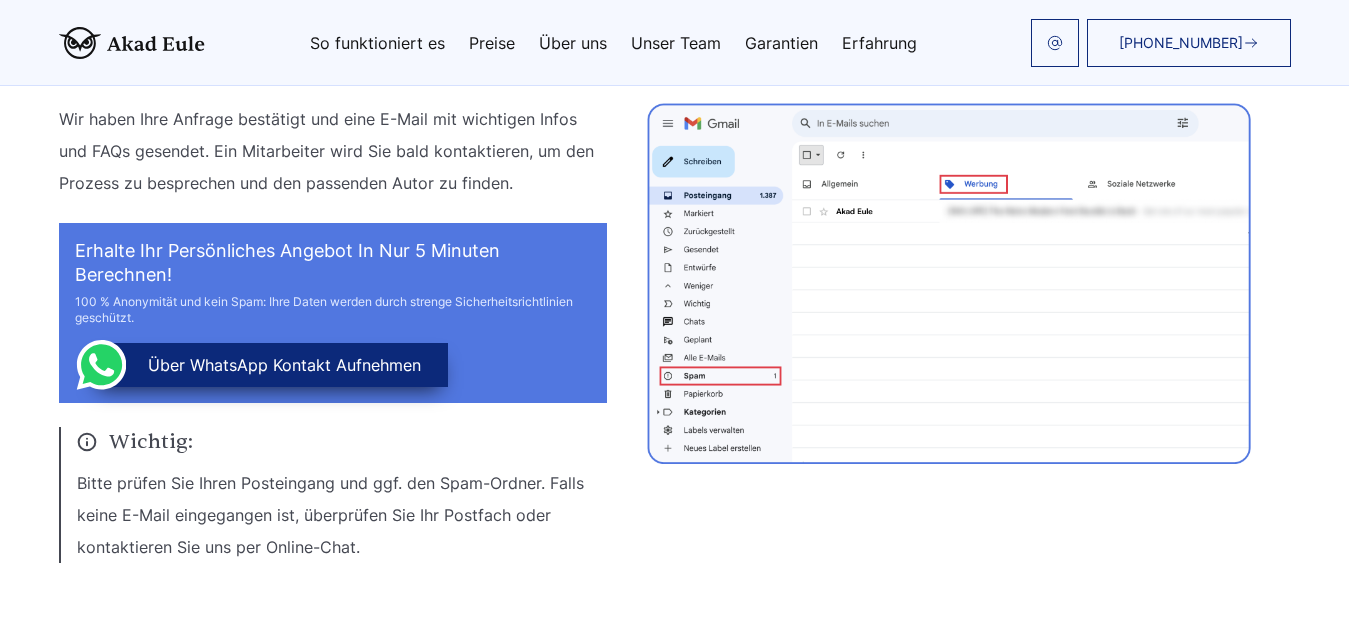 scroll, scrollTop: 204, scrollLeft: 0, axis: vertical 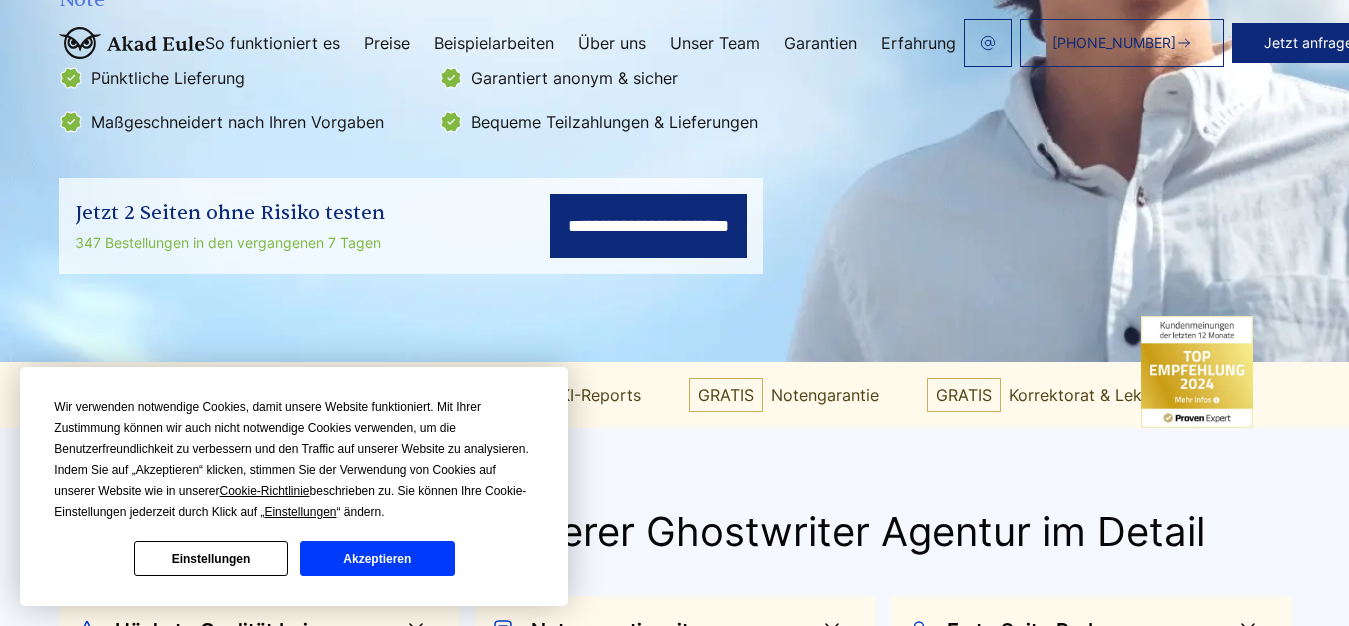 click on "Akzeptieren" at bounding box center (377, 558) 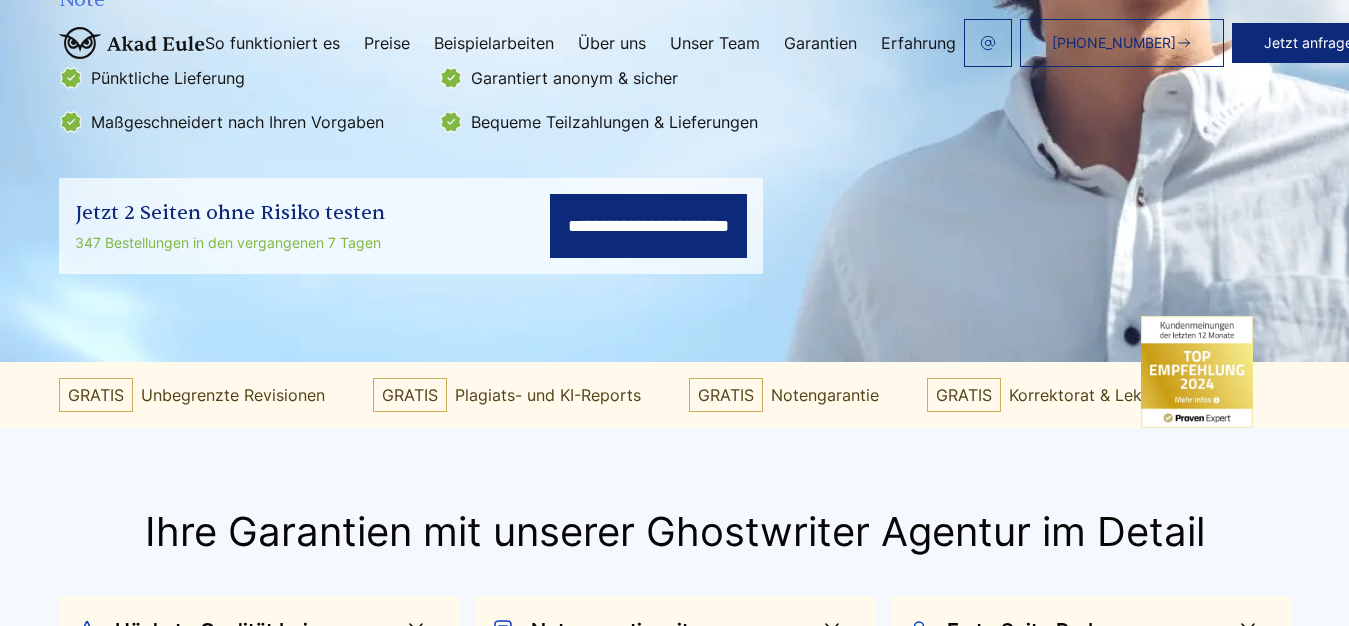 click on "347 Bestellungen in den vergangenen 7 Tagen" at bounding box center (230, 243) 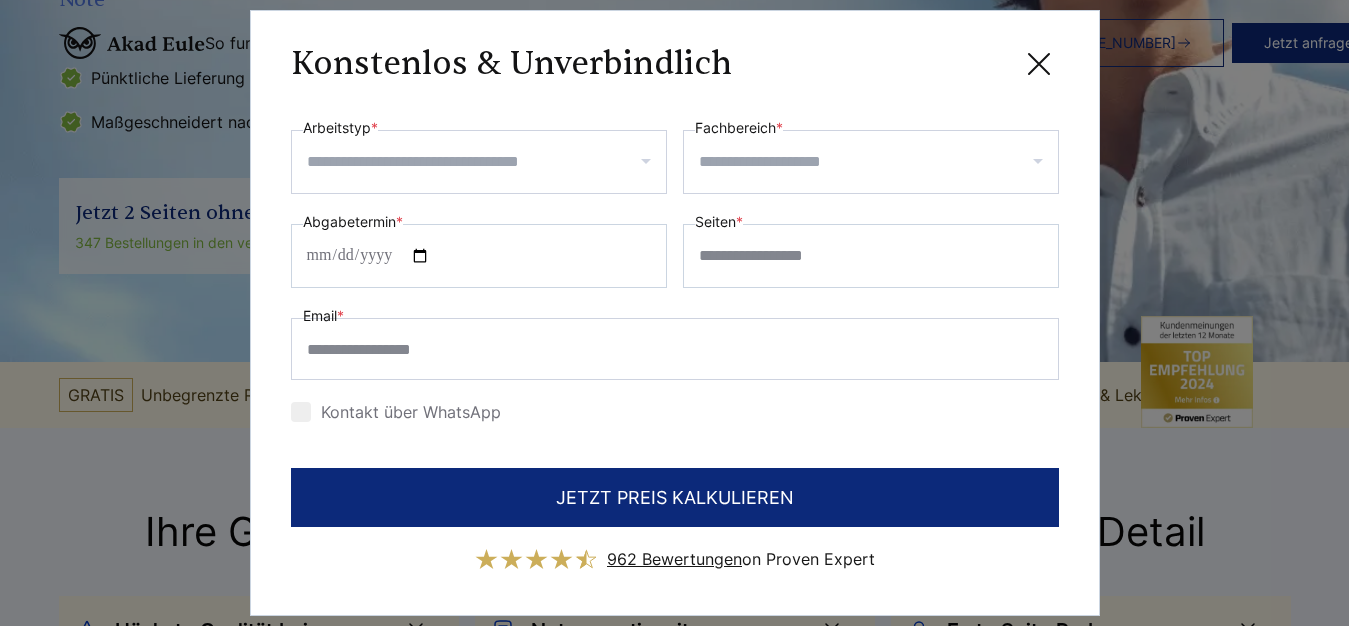 click on "962 Bewertungen" at bounding box center [674, 559] 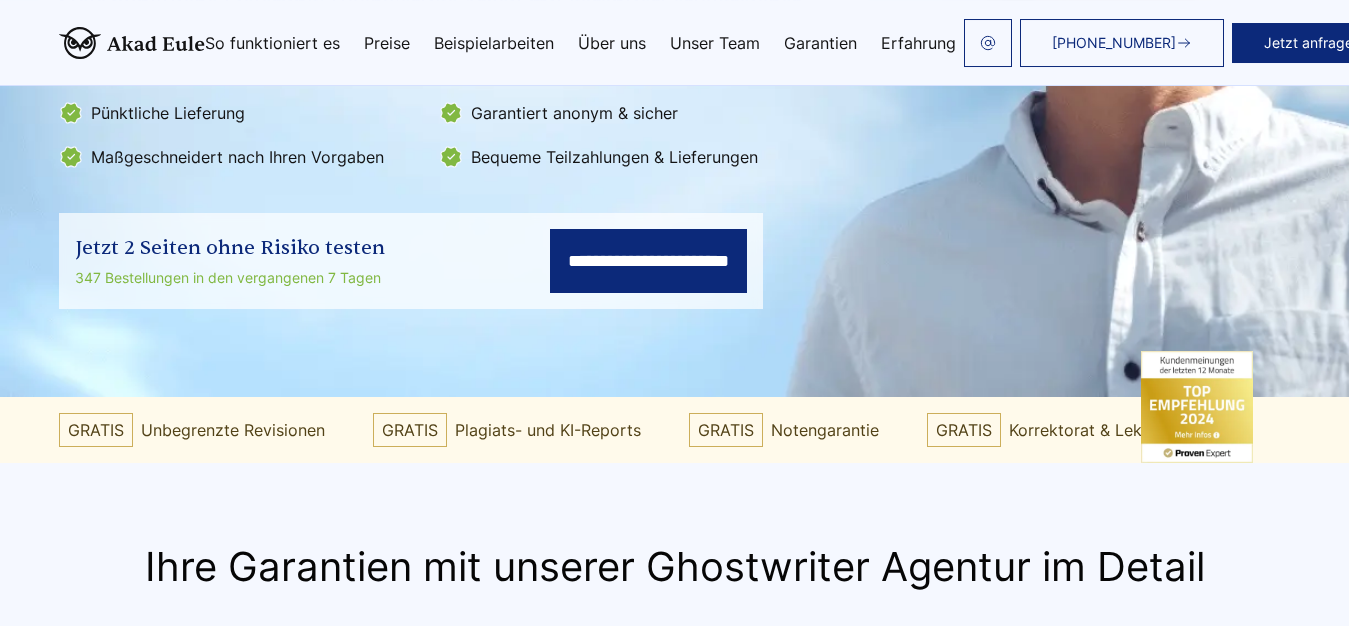 scroll, scrollTop: 510, scrollLeft: 0, axis: vertical 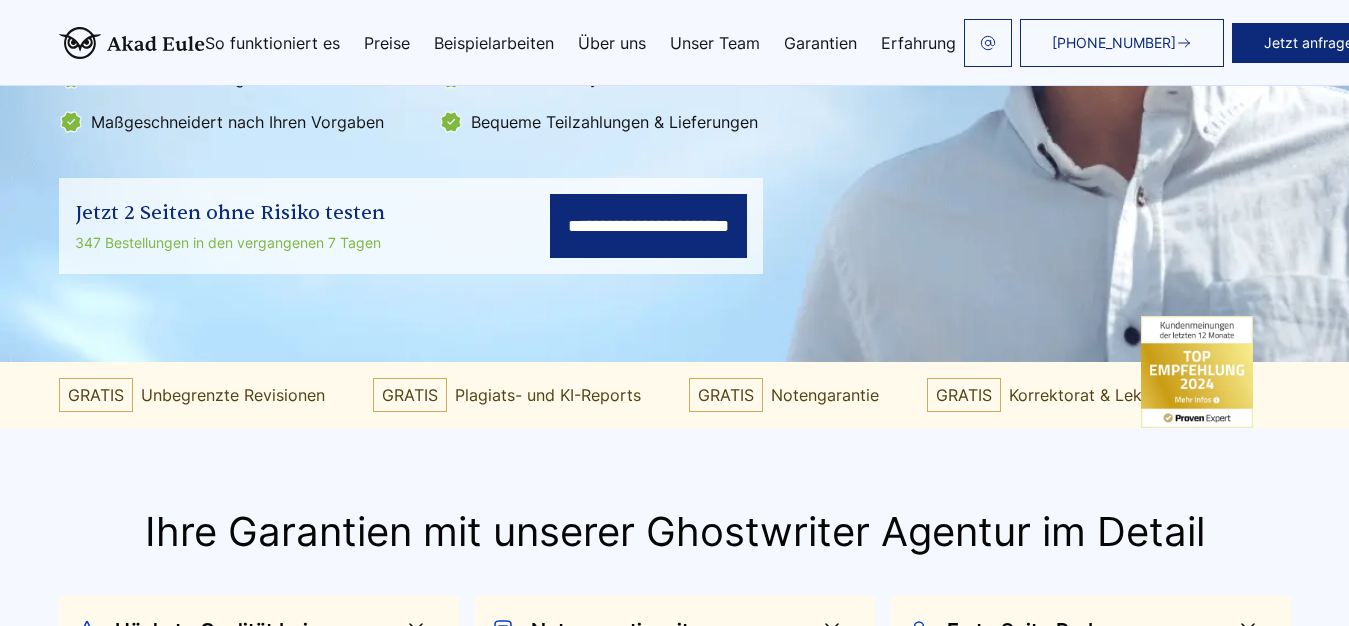 click on "**********" at bounding box center (648, 226) 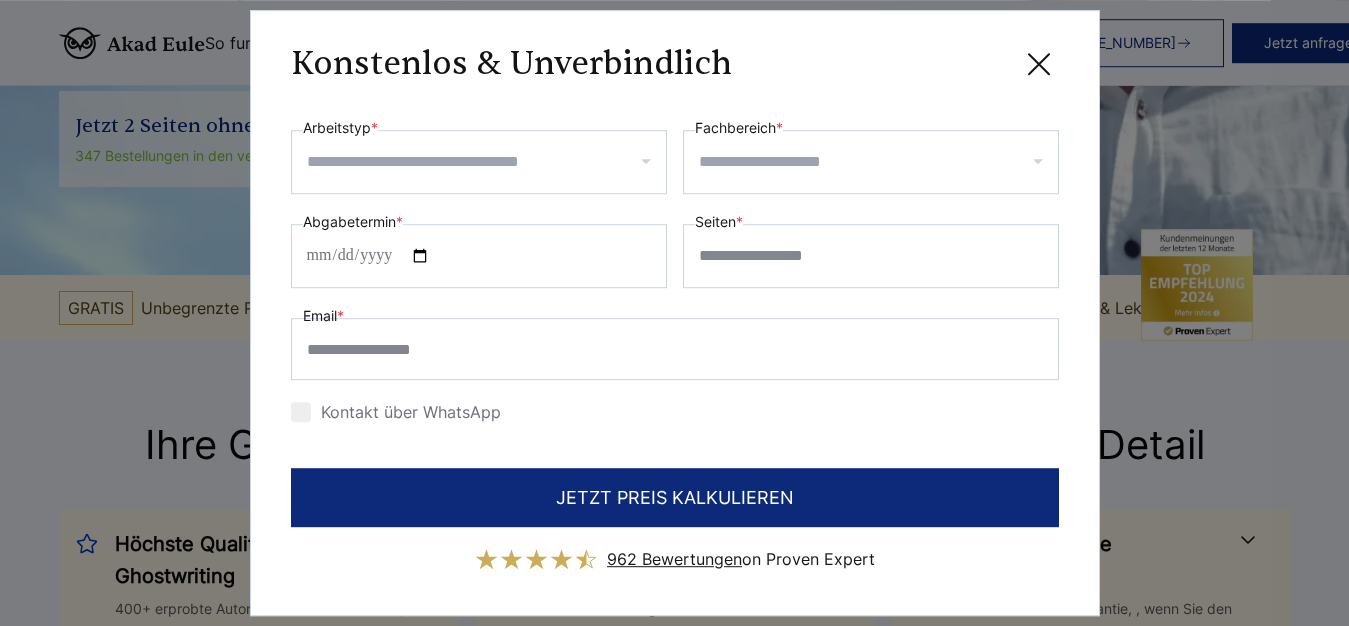 scroll, scrollTop: 816, scrollLeft: 0, axis: vertical 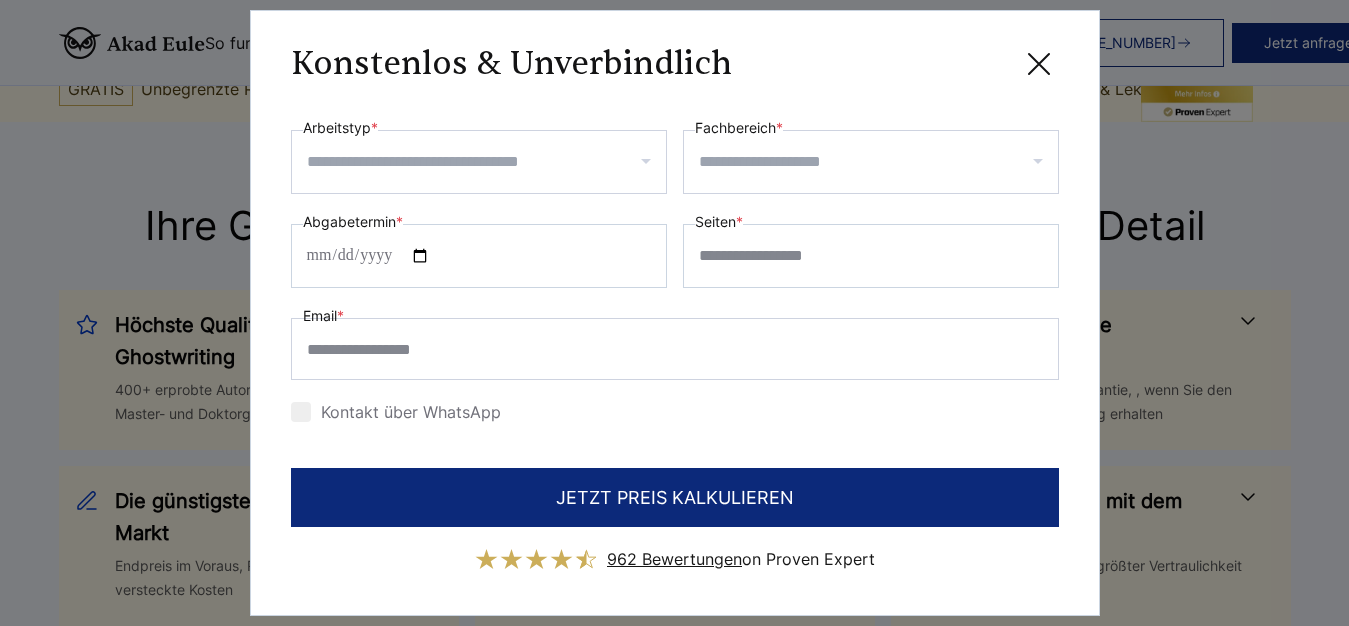 click on "962 Bewertungen" at bounding box center (674, 559) 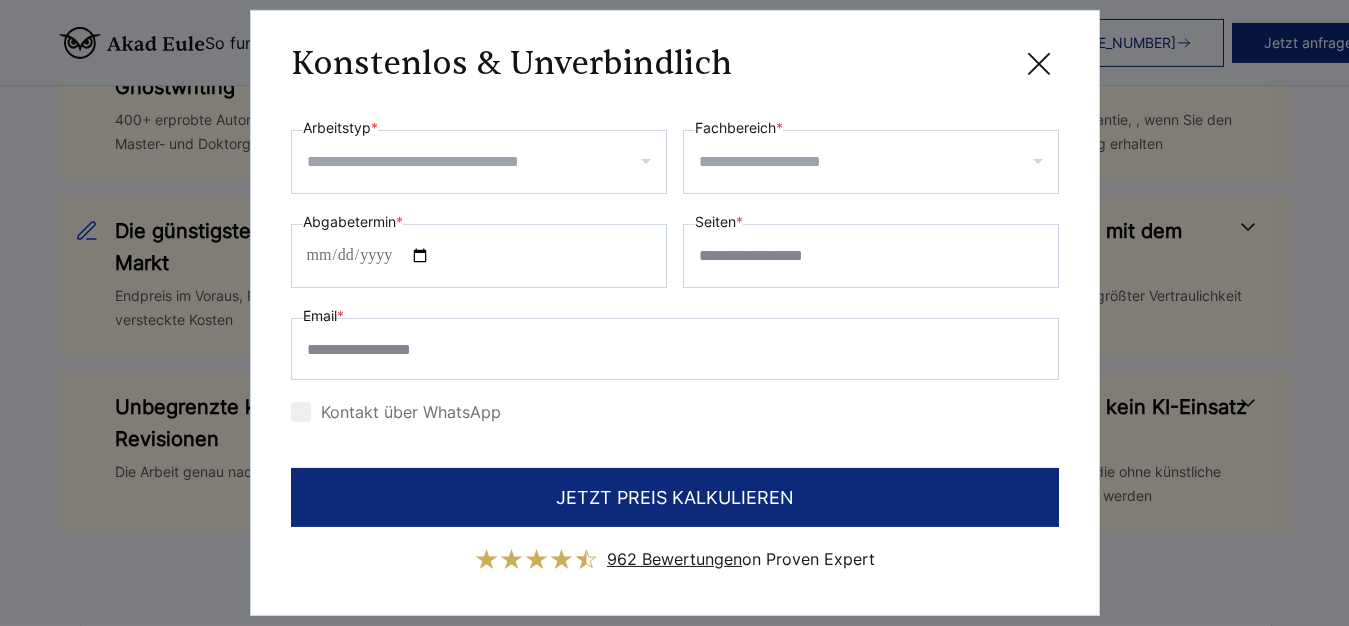 scroll, scrollTop: 1122, scrollLeft: 0, axis: vertical 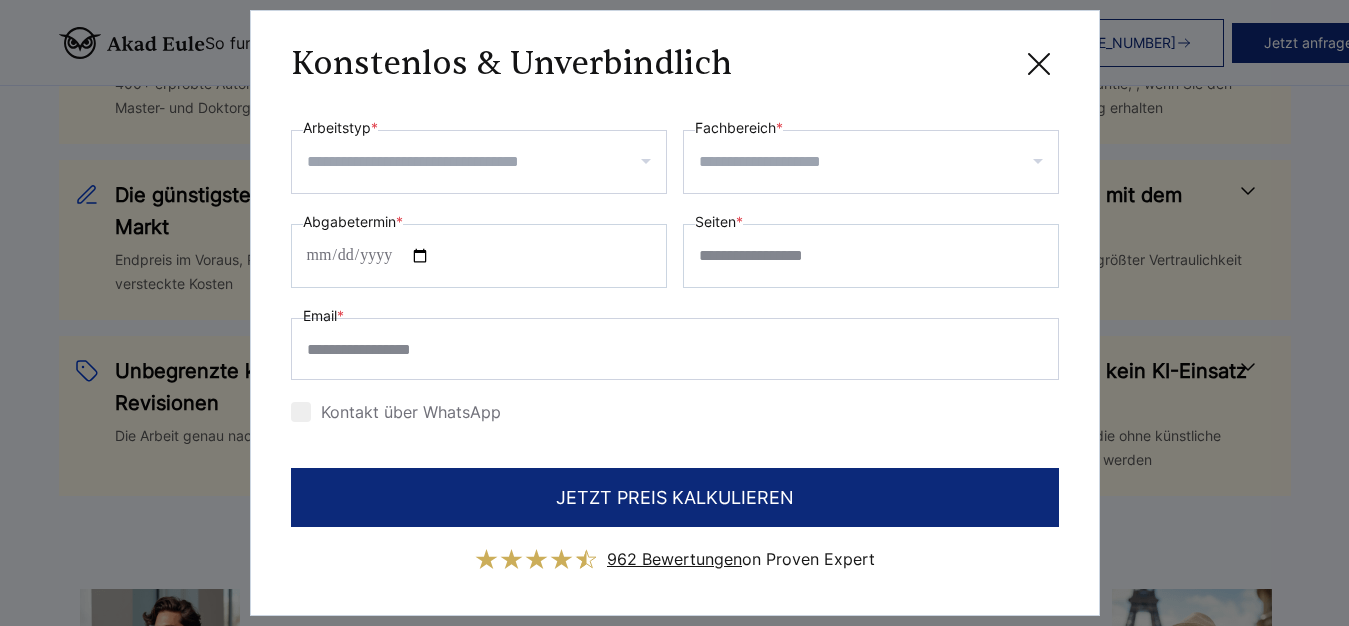 click 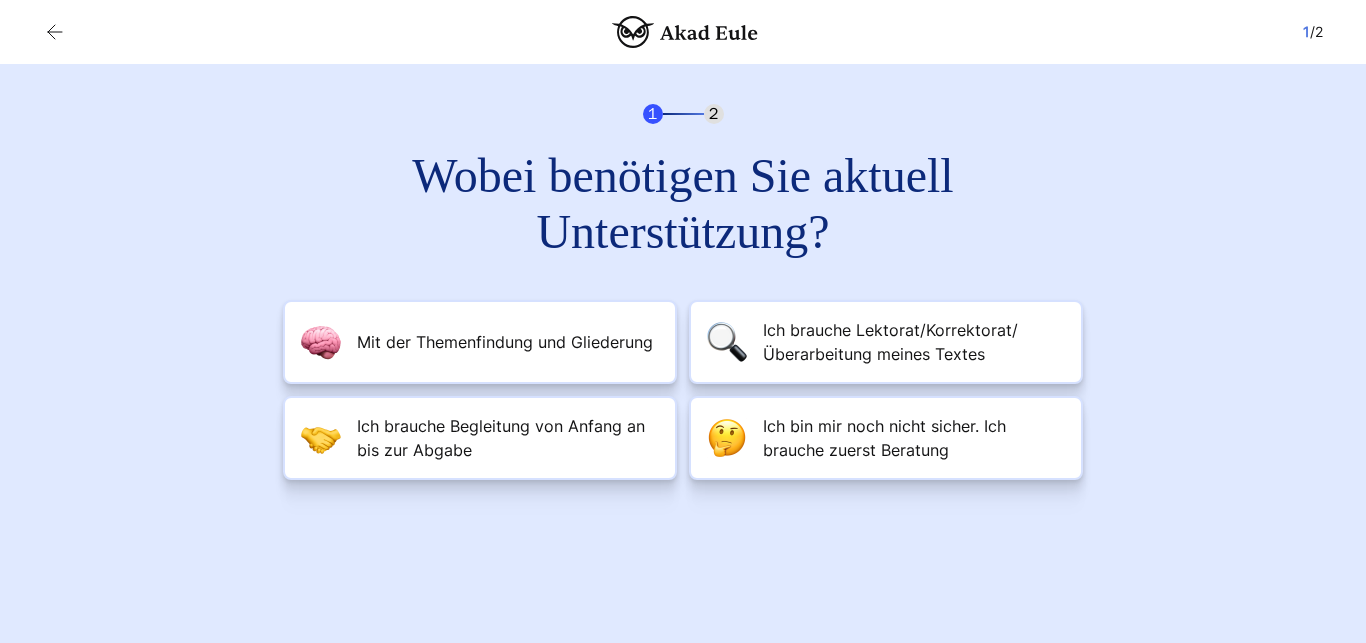 scroll, scrollTop: 0, scrollLeft: 0, axis: both 